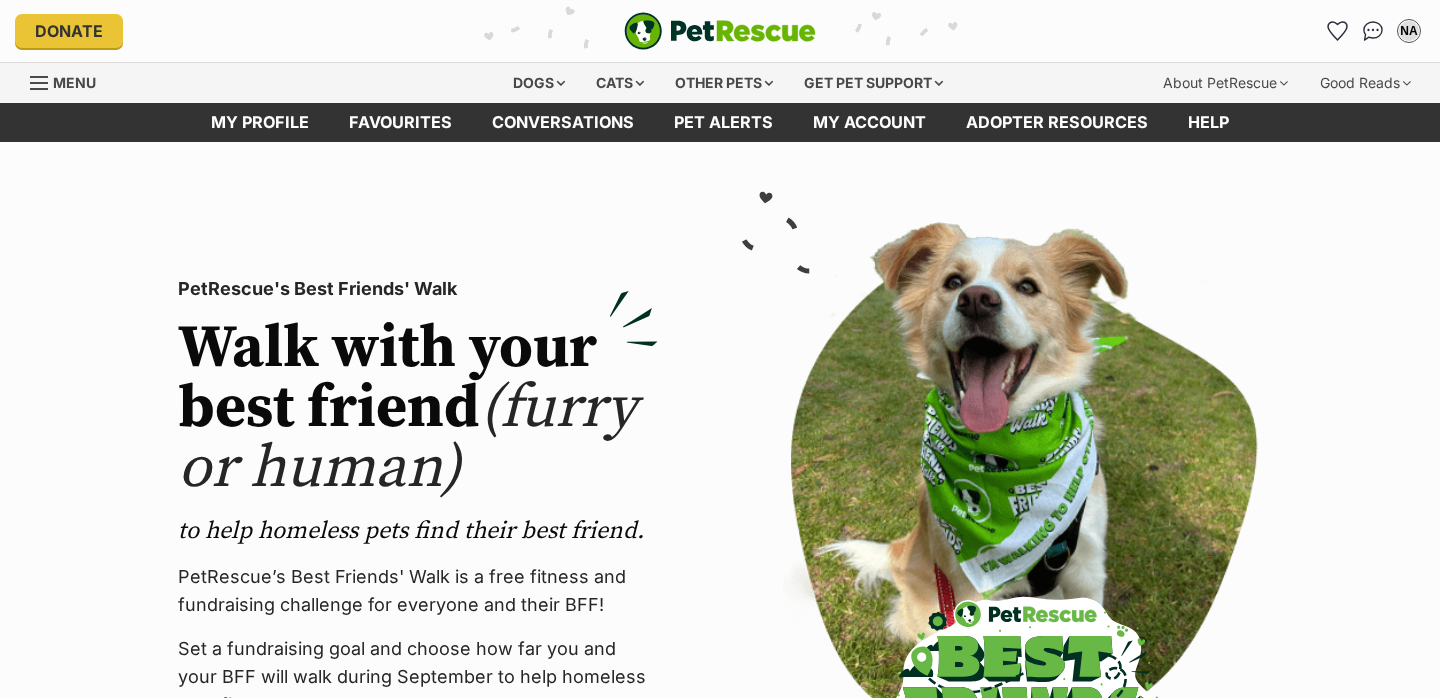 scroll, scrollTop: 0, scrollLeft: 0, axis: both 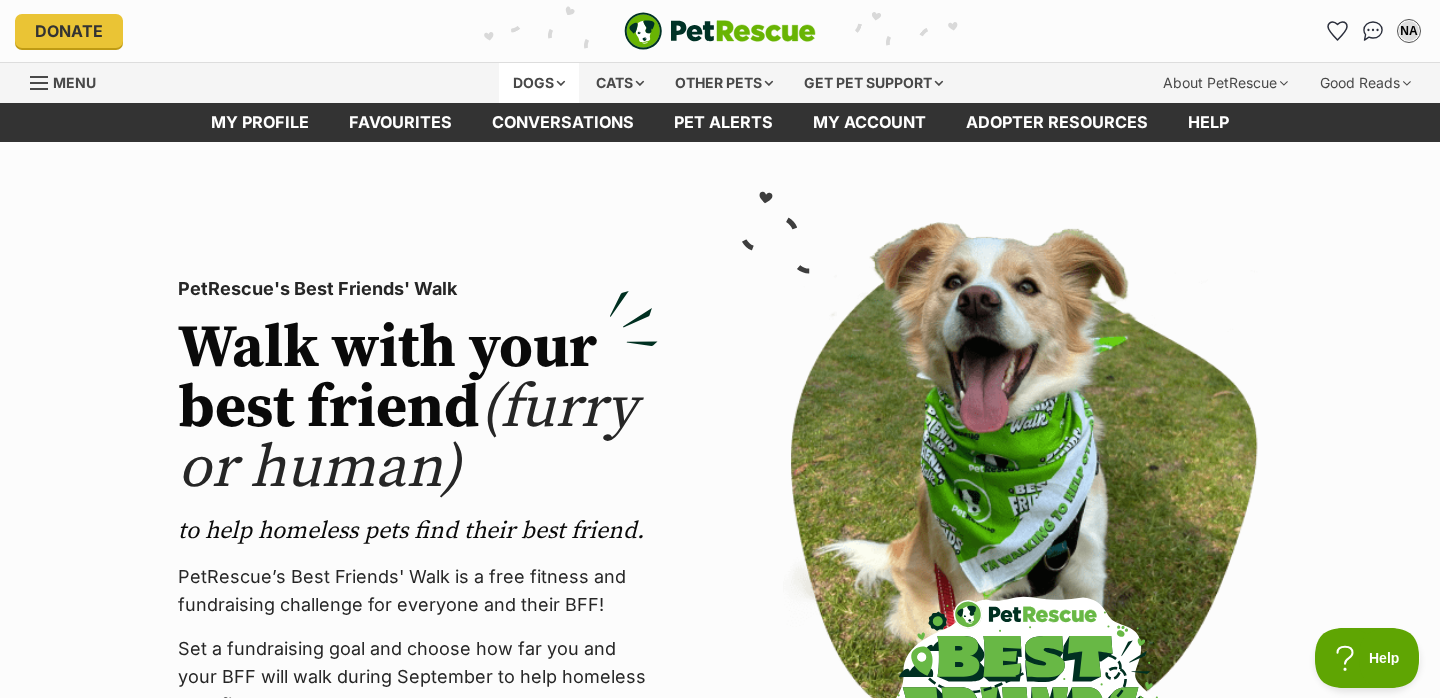 click on "Dogs" at bounding box center (539, 83) 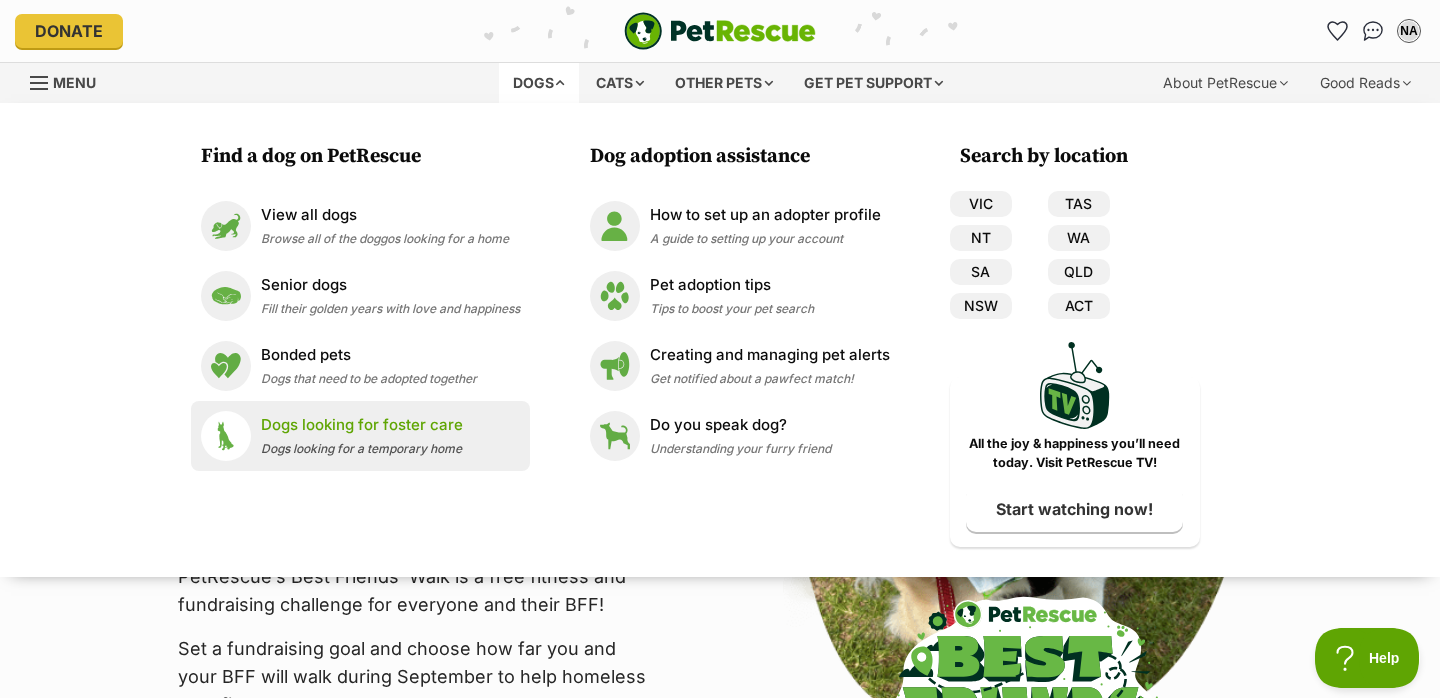 click on "Dogs looking for foster care" at bounding box center [362, 425] 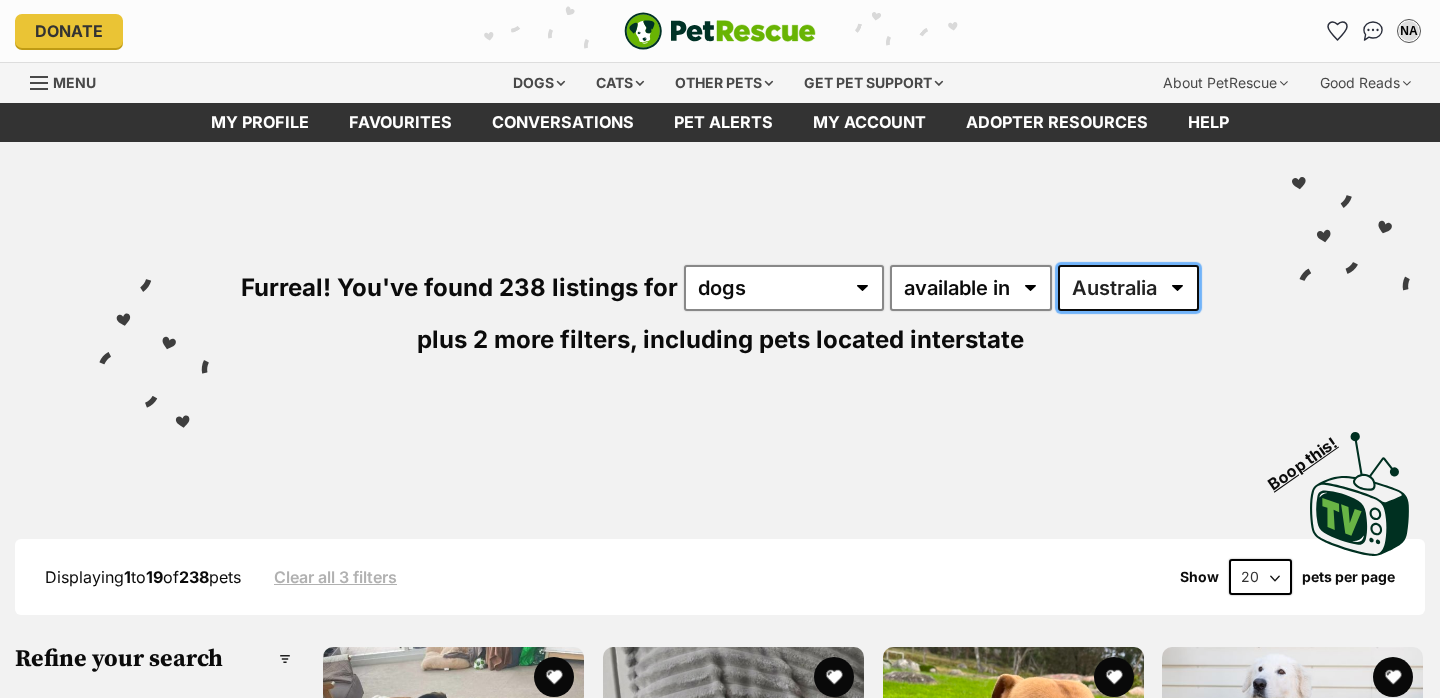 click on "Australia
ACT
NSW
NT
QLD
SA
TAS
VIC
WA" at bounding box center [1128, 288] 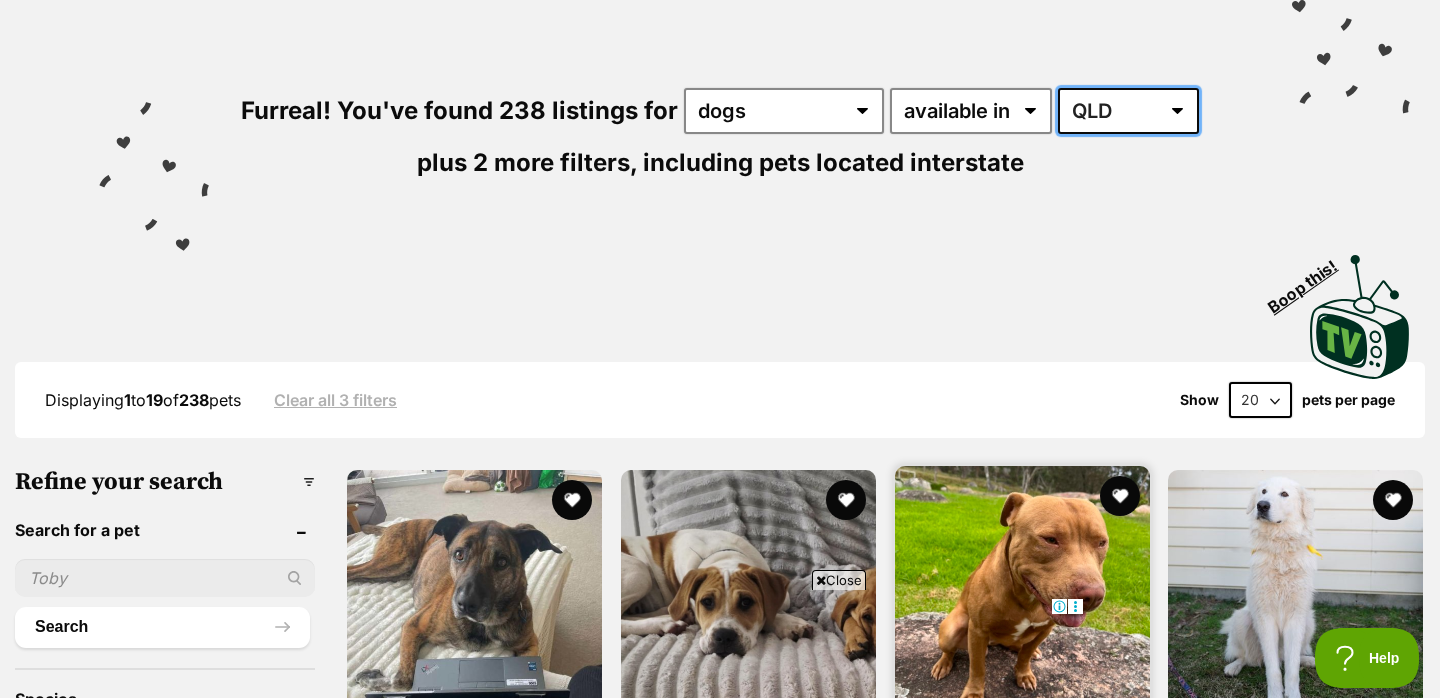 scroll, scrollTop: 0, scrollLeft: 0, axis: both 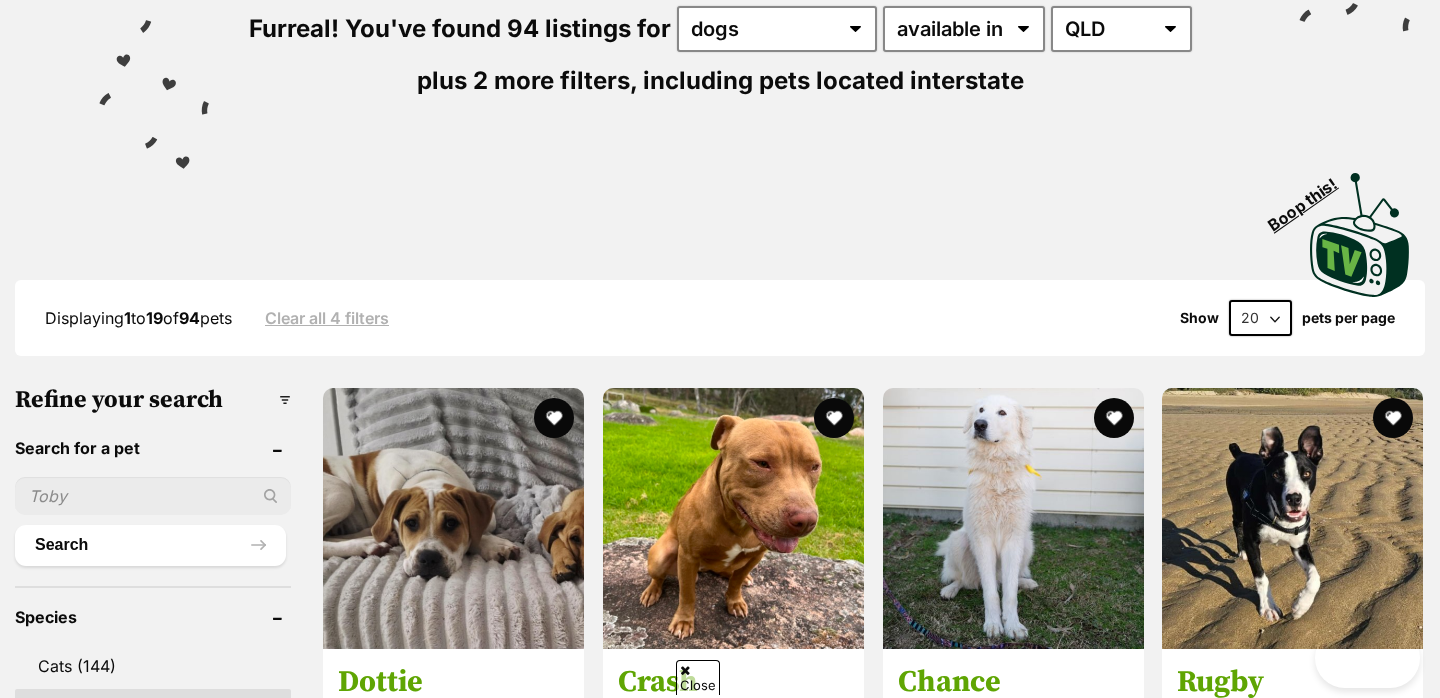click on "20 40 60" at bounding box center [1260, 318] 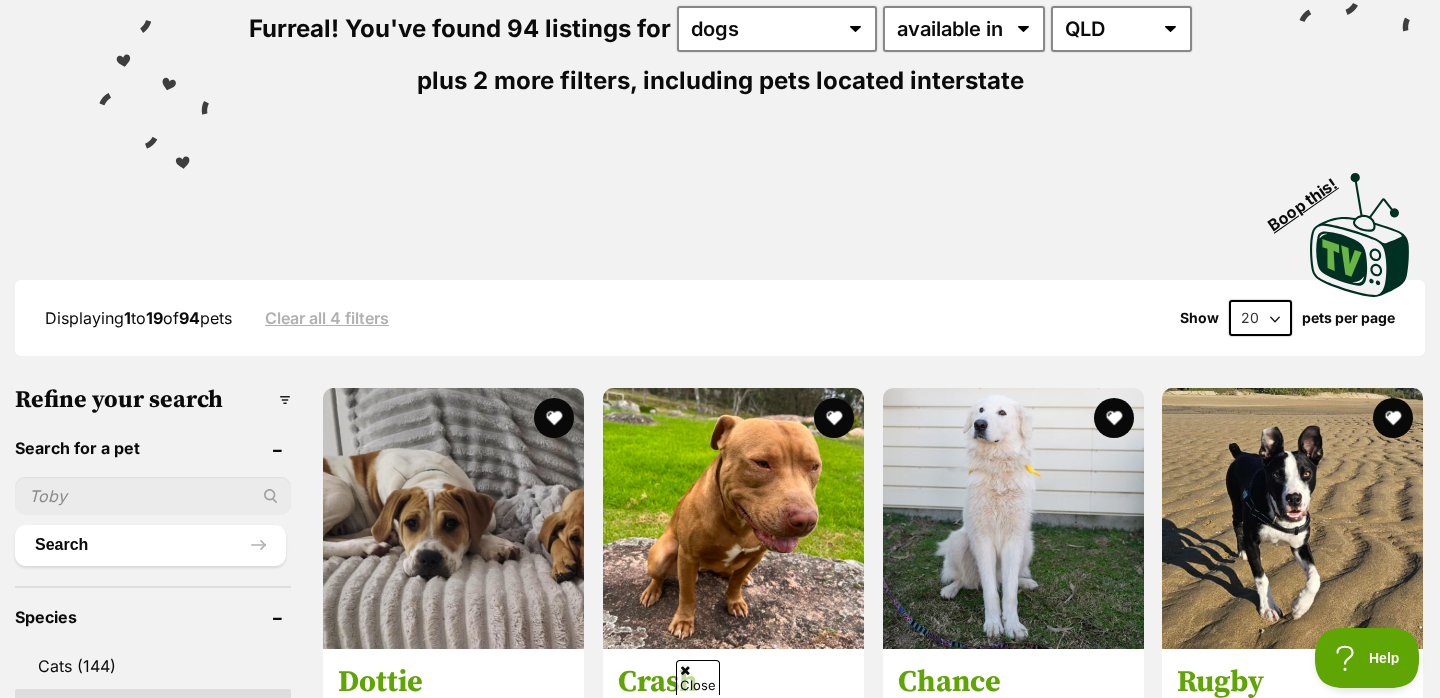scroll, scrollTop: 0, scrollLeft: 0, axis: both 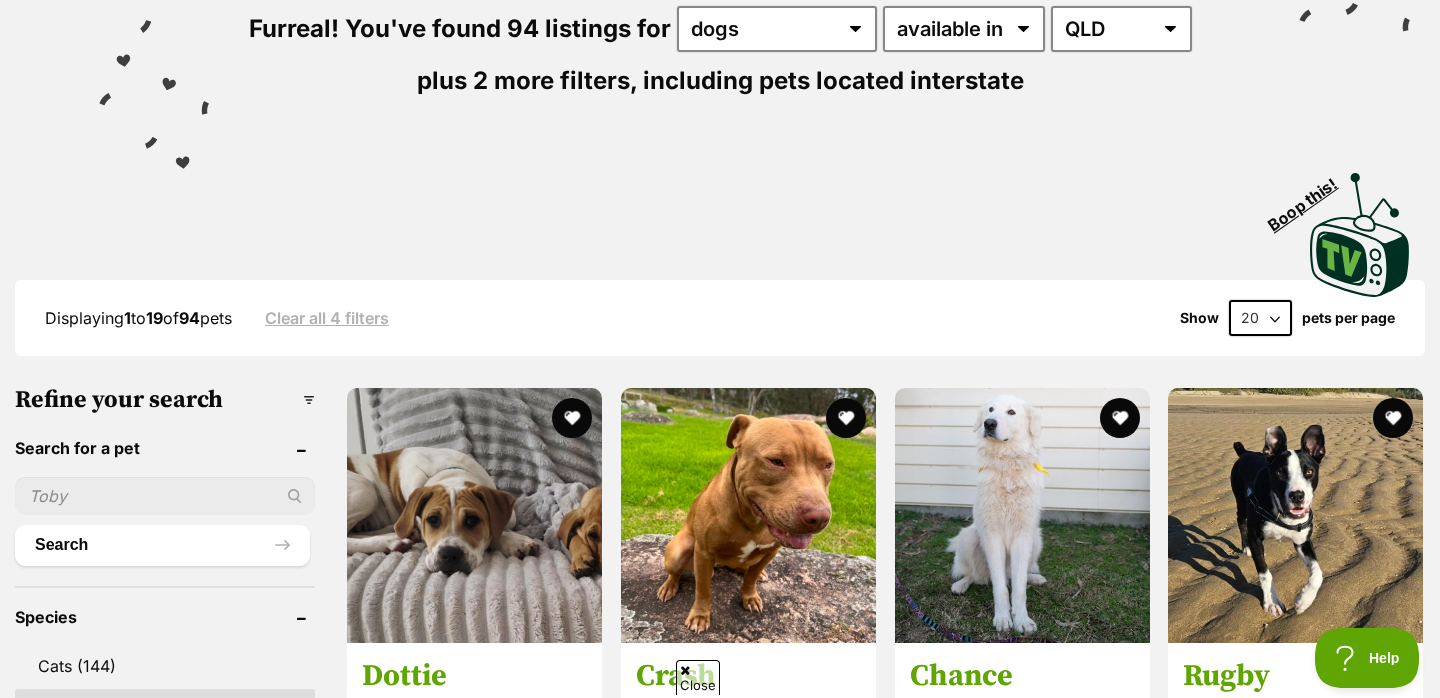 select on "60" 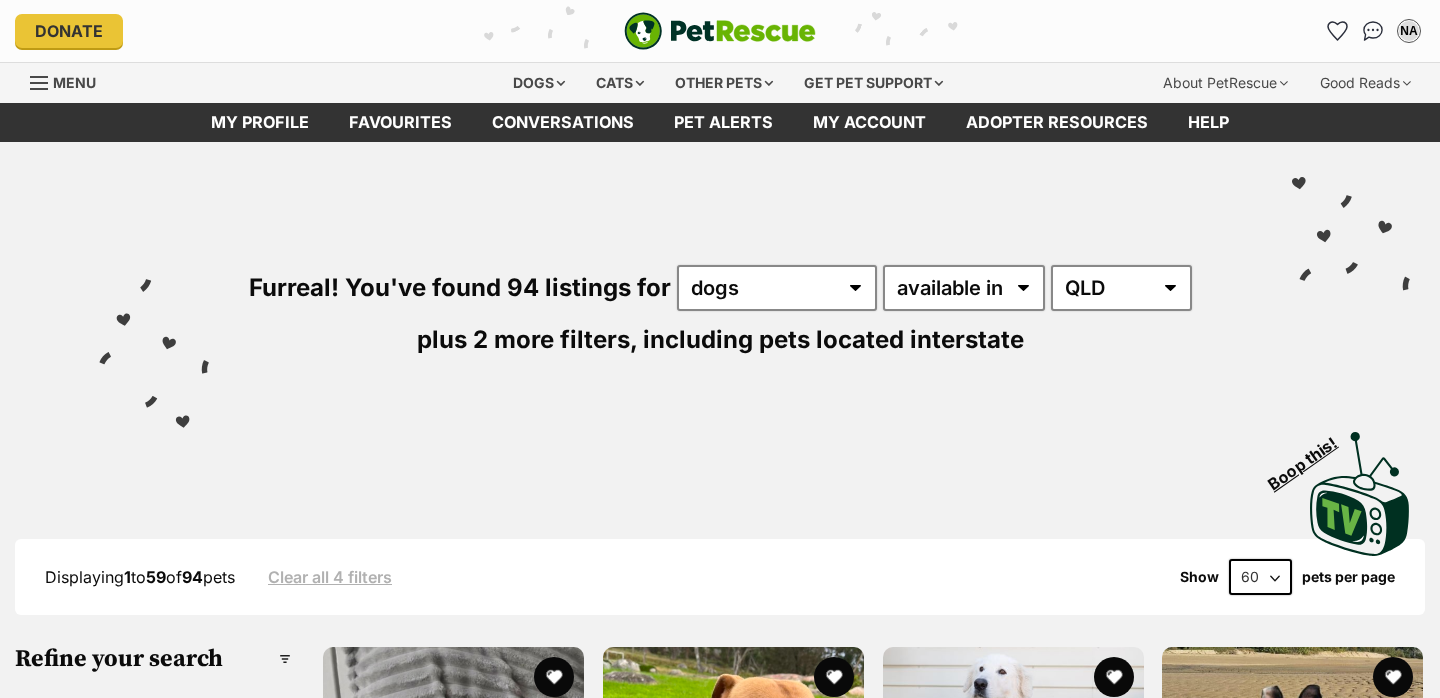 scroll, scrollTop: 0, scrollLeft: 0, axis: both 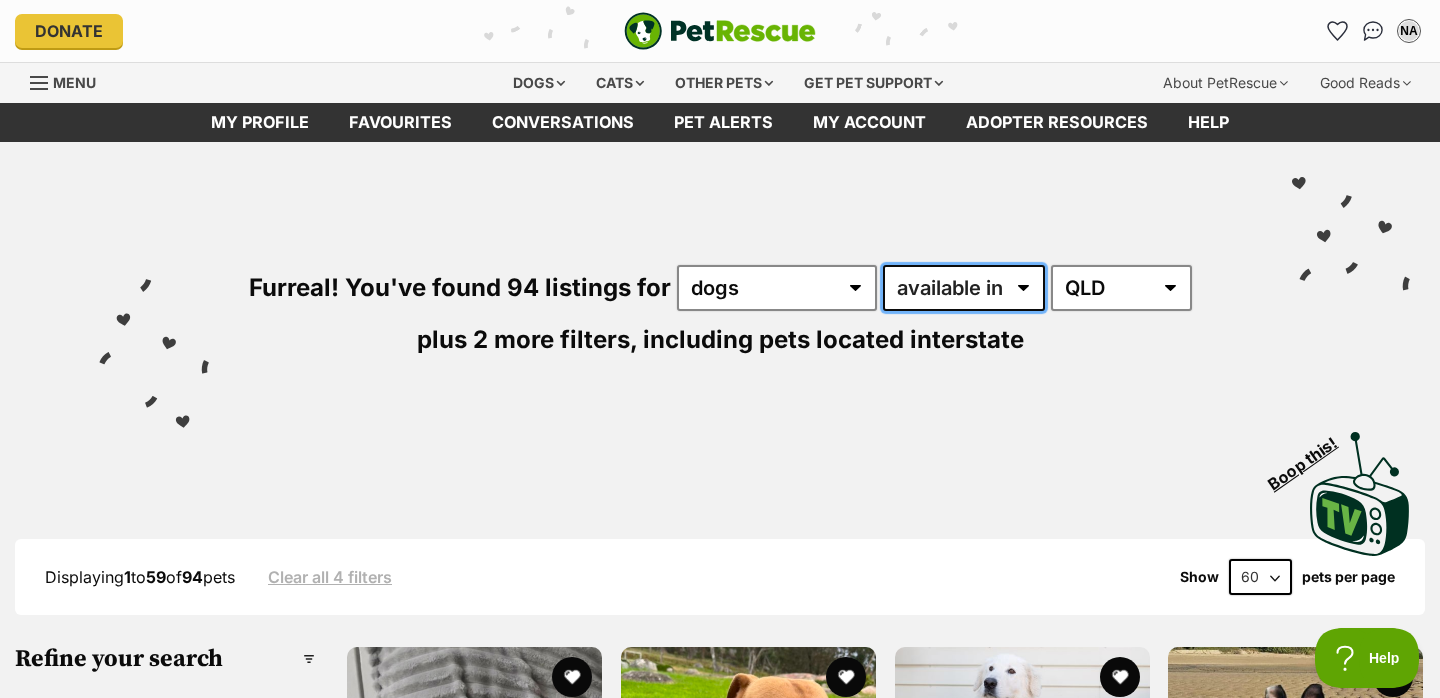 click on "available in
located in" at bounding box center (964, 288) 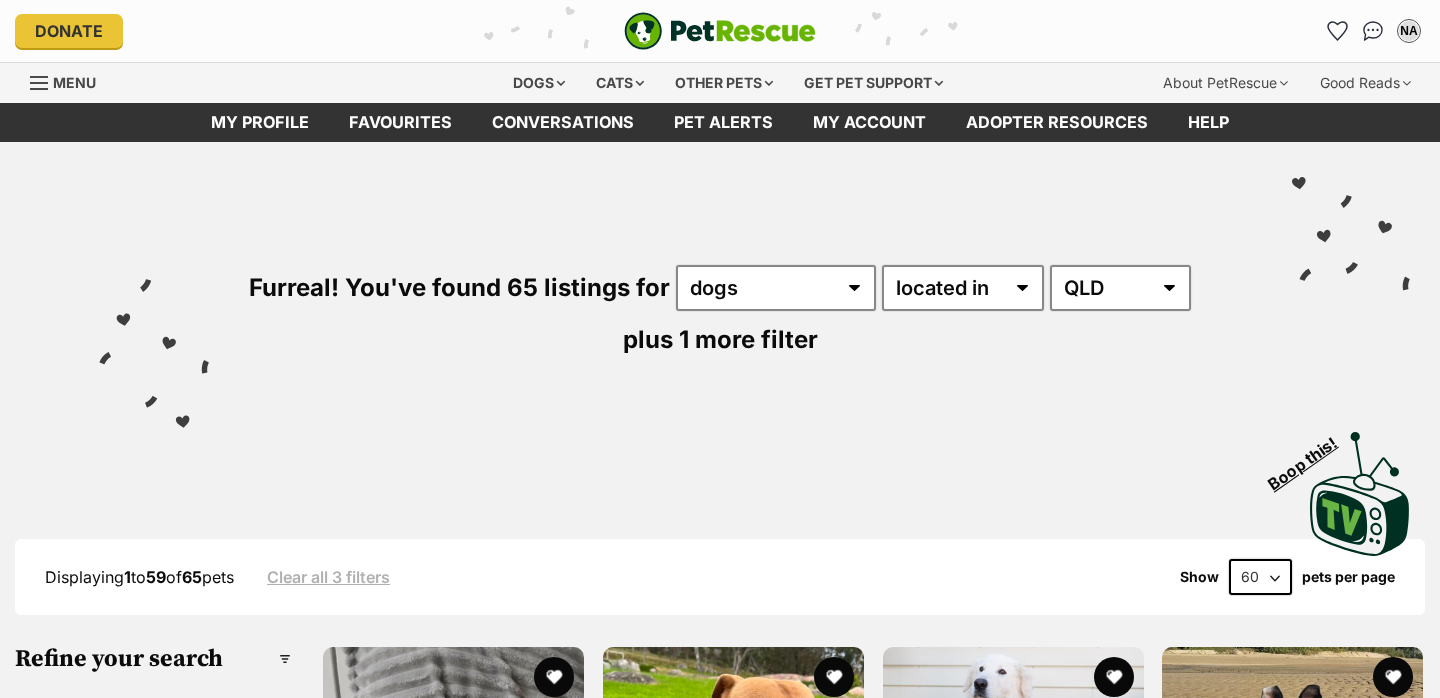 scroll, scrollTop: 0, scrollLeft: 0, axis: both 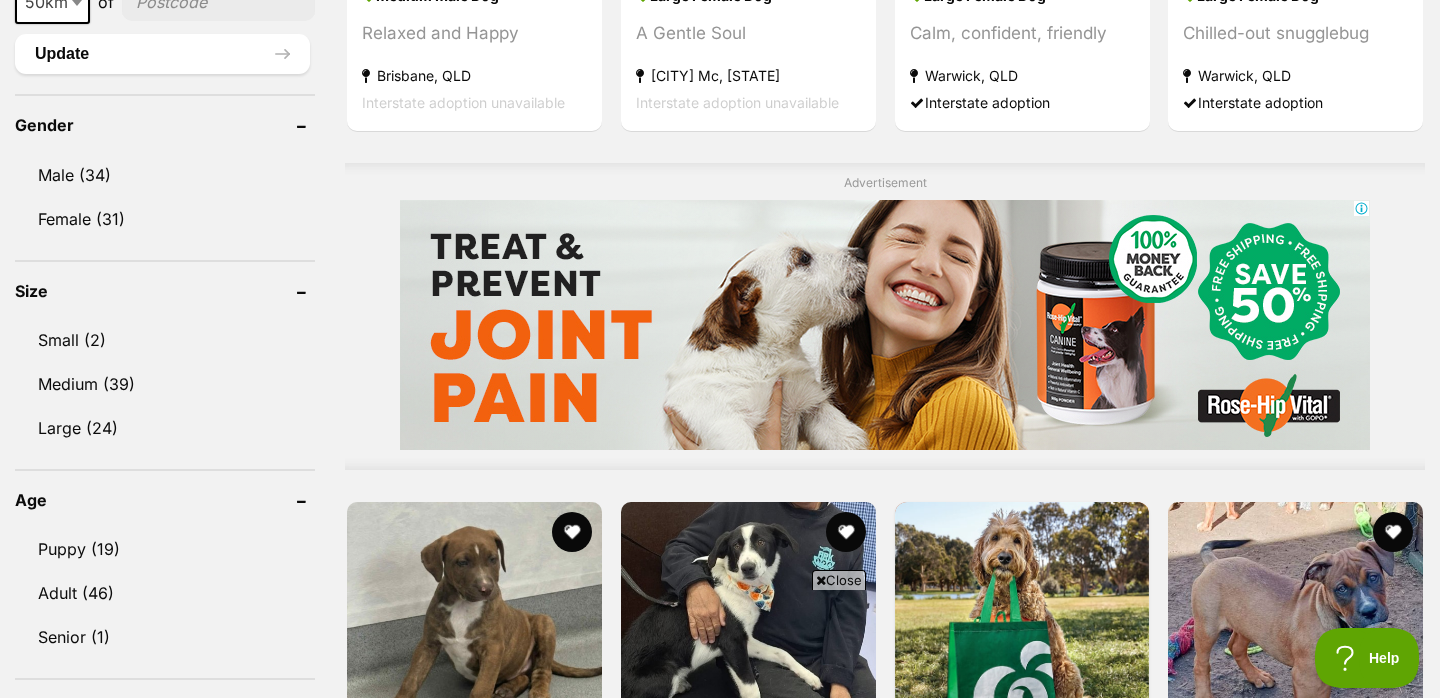 click on "Close" at bounding box center (839, 580) 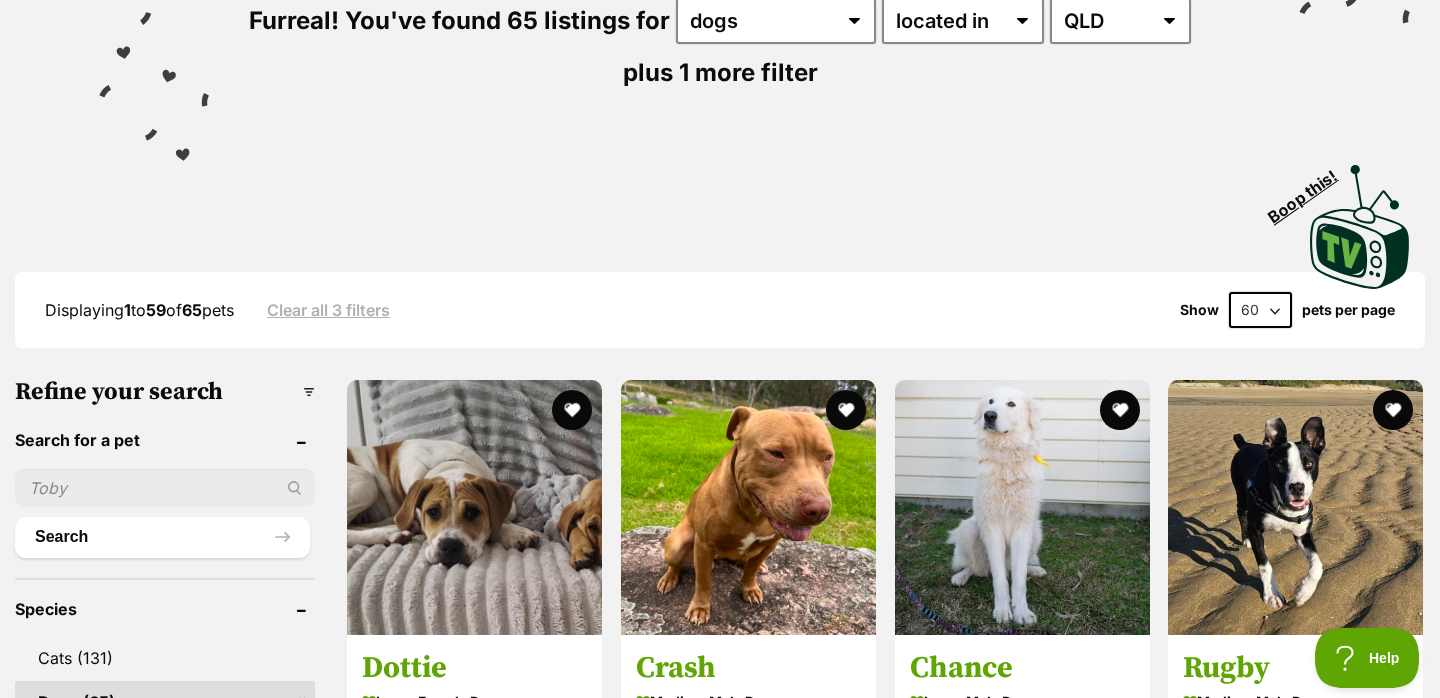scroll, scrollTop: 0, scrollLeft: 0, axis: both 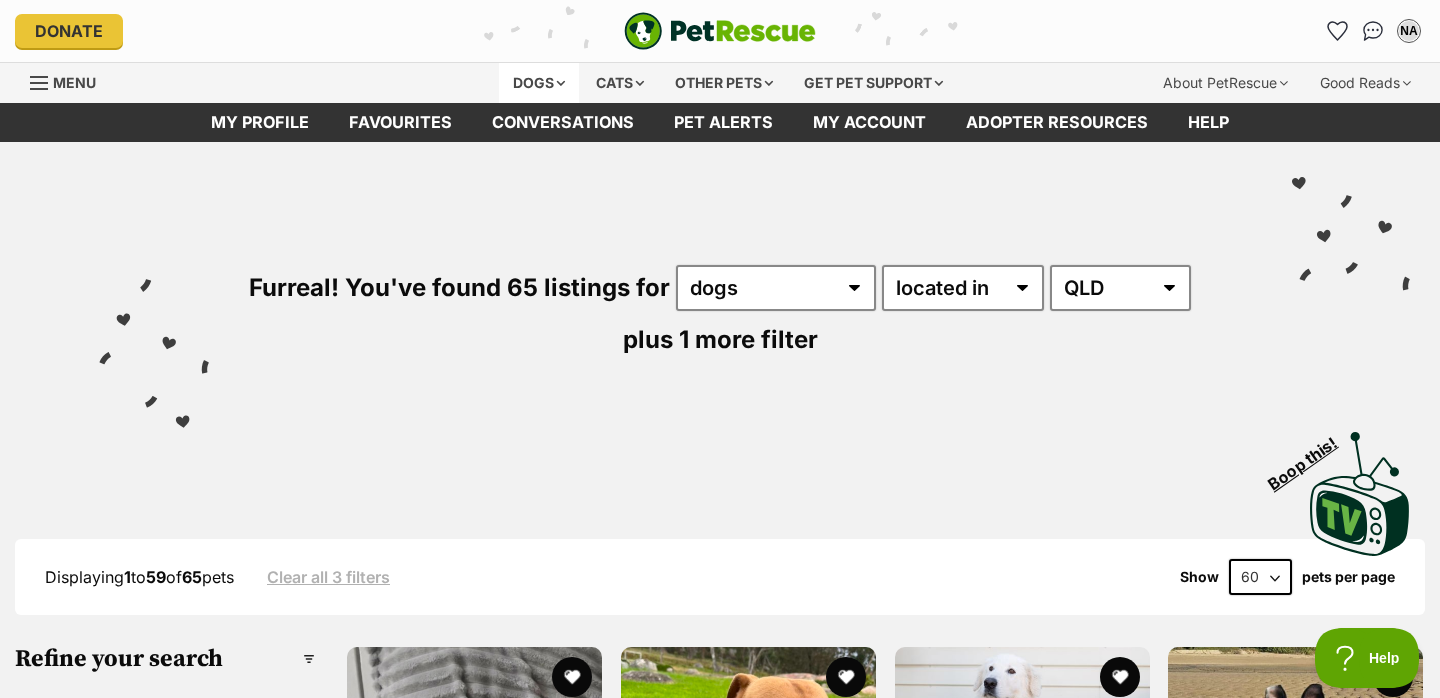 click on "Dogs" at bounding box center [539, 83] 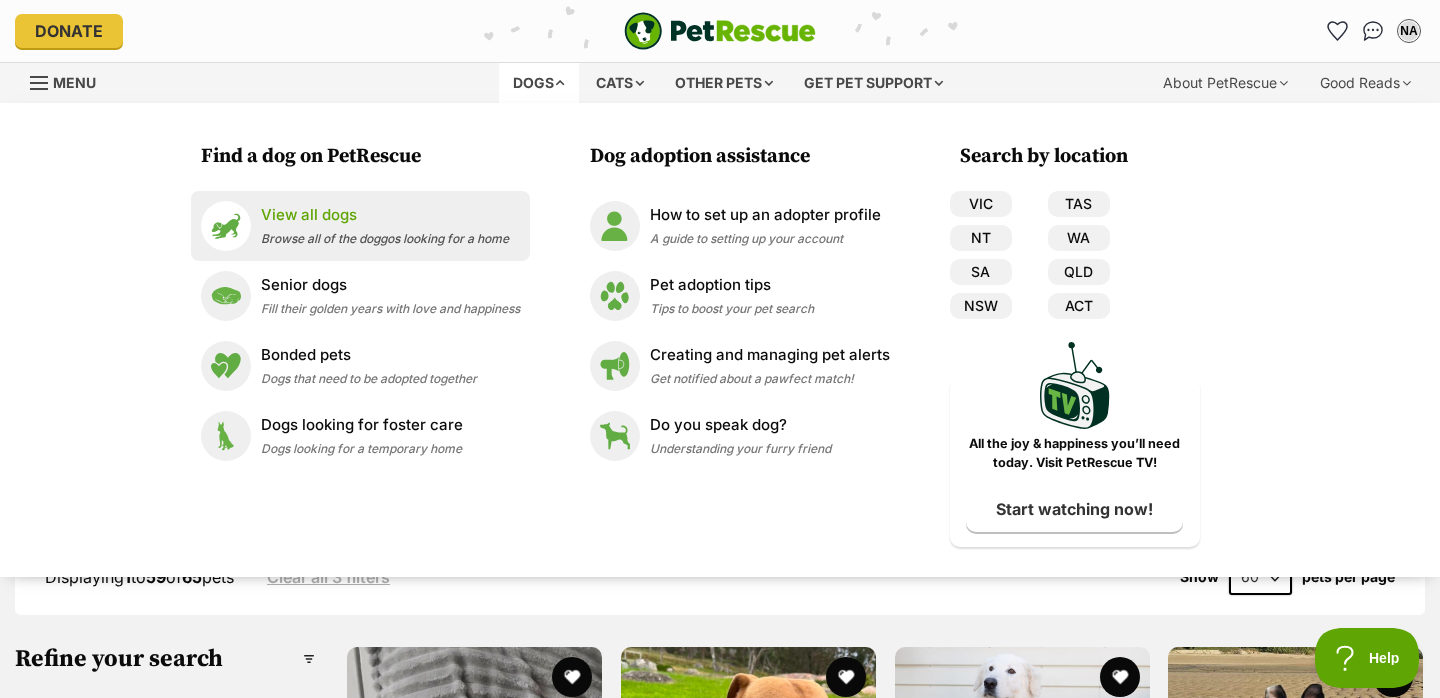 click on "View all dogs" at bounding box center (385, 215) 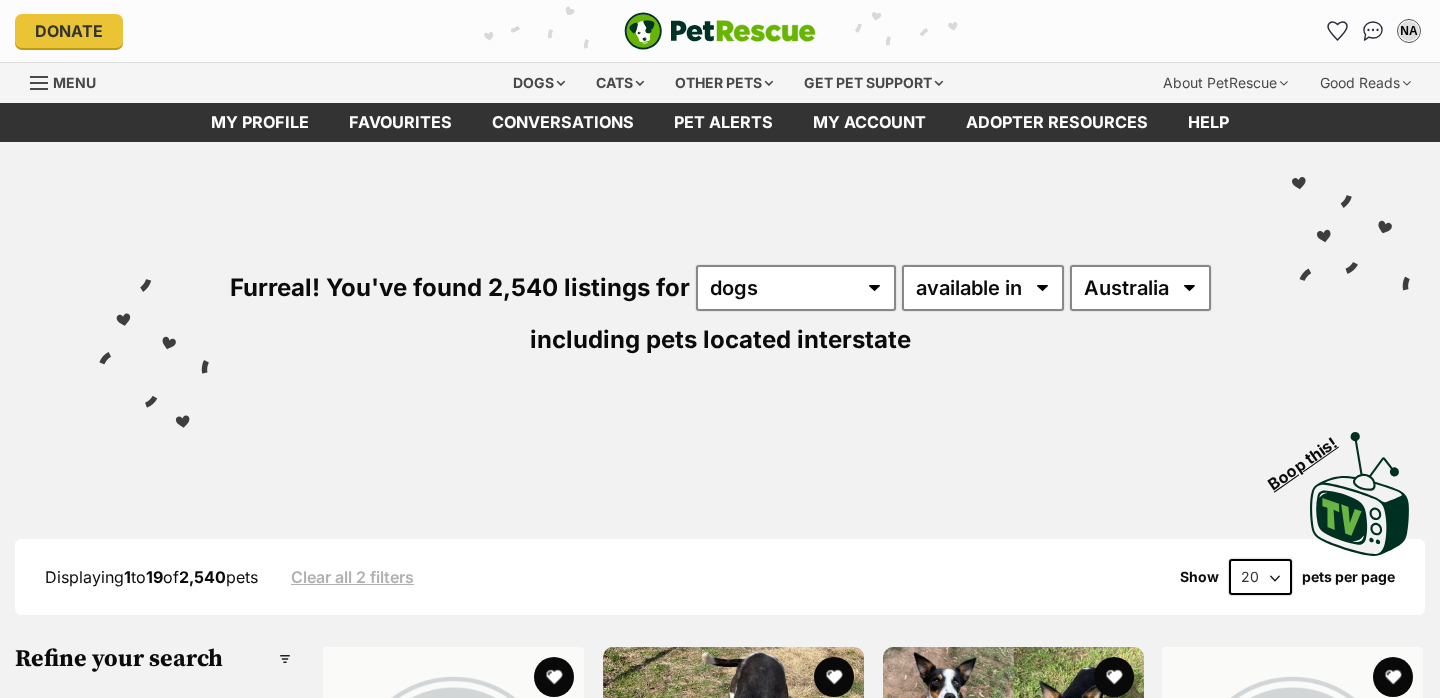 scroll, scrollTop: 0, scrollLeft: 0, axis: both 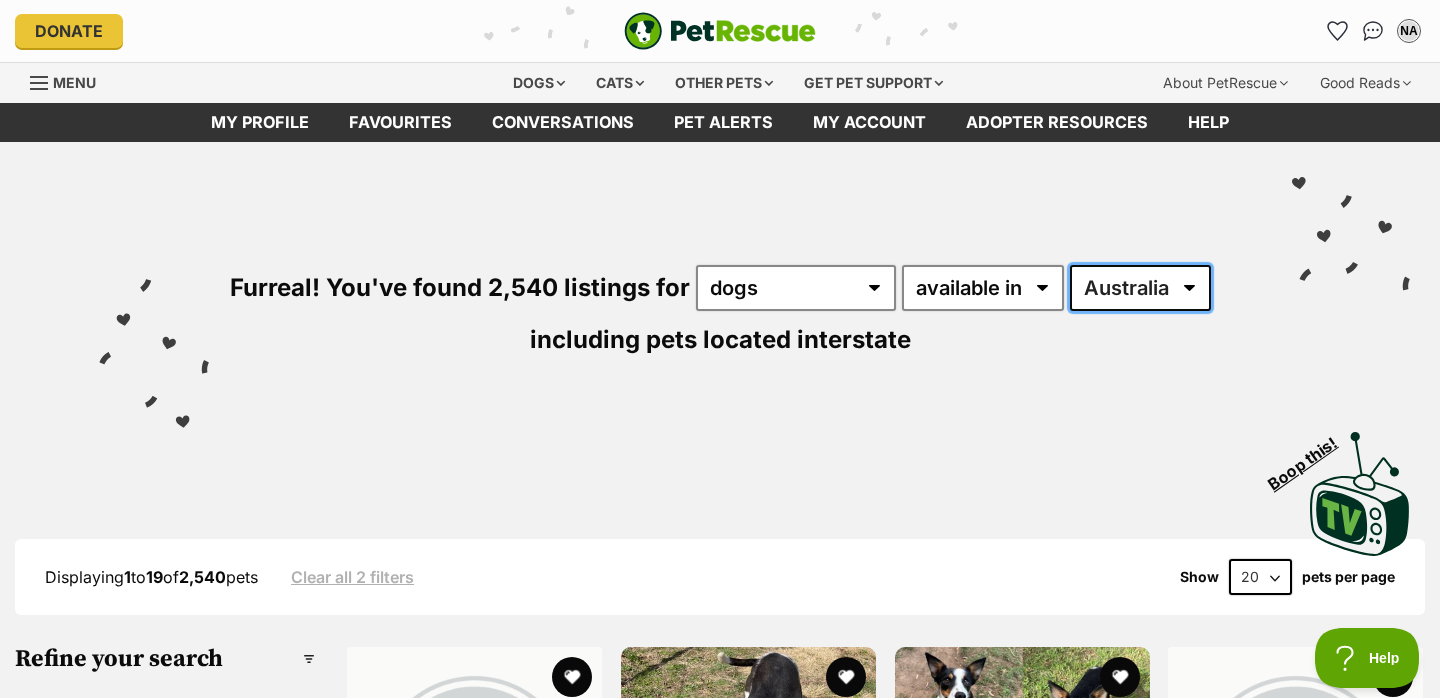 click on "Australia
ACT
NSW
NT
QLD
SA
TAS
VIC
WA" at bounding box center (1140, 288) 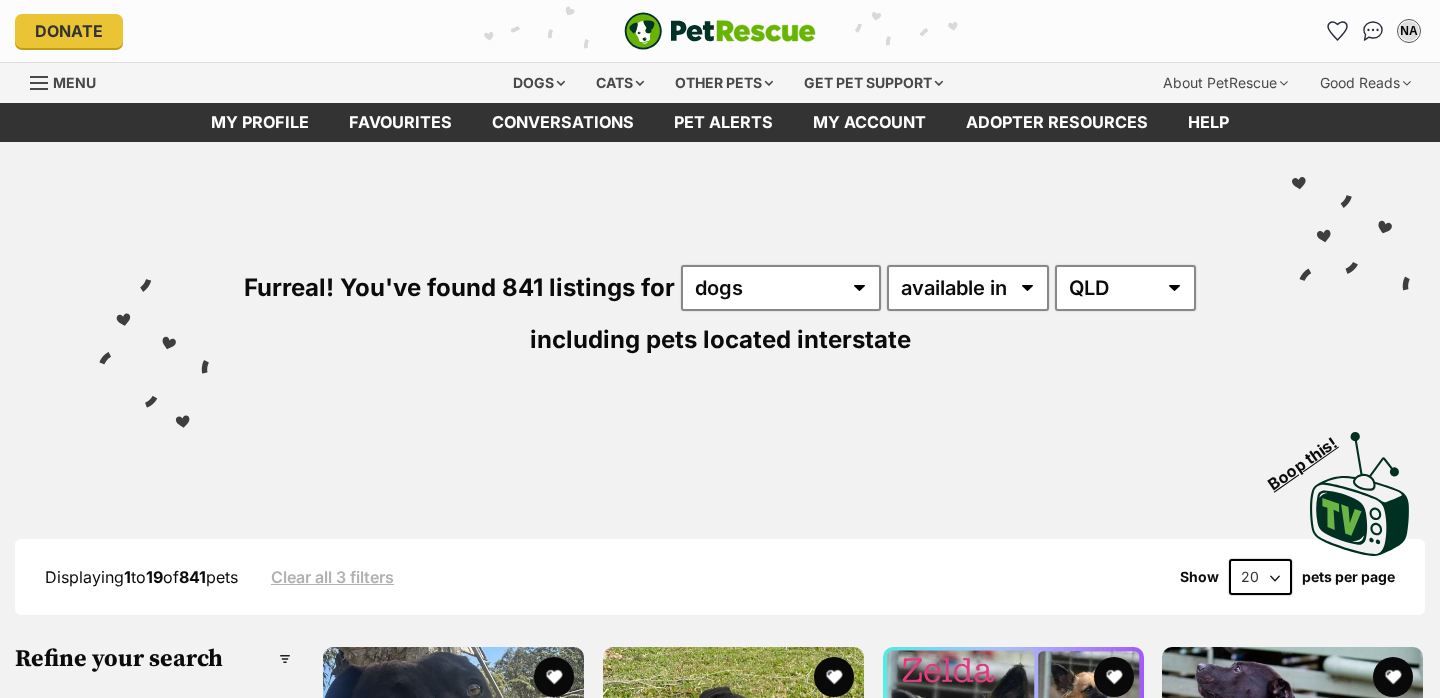 scroll, scrollTop: 0, scrollLeft: 0, axis: both 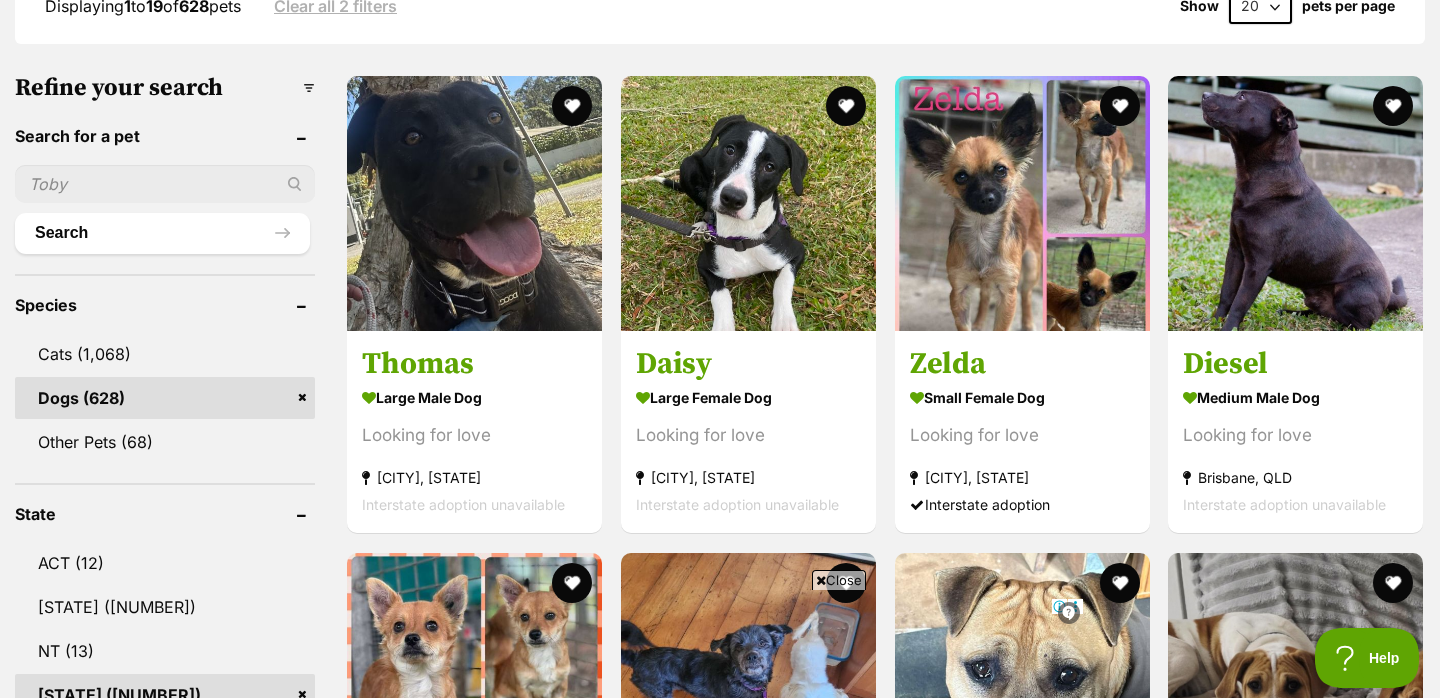 click on "Close" at bounding box center (839, 580) 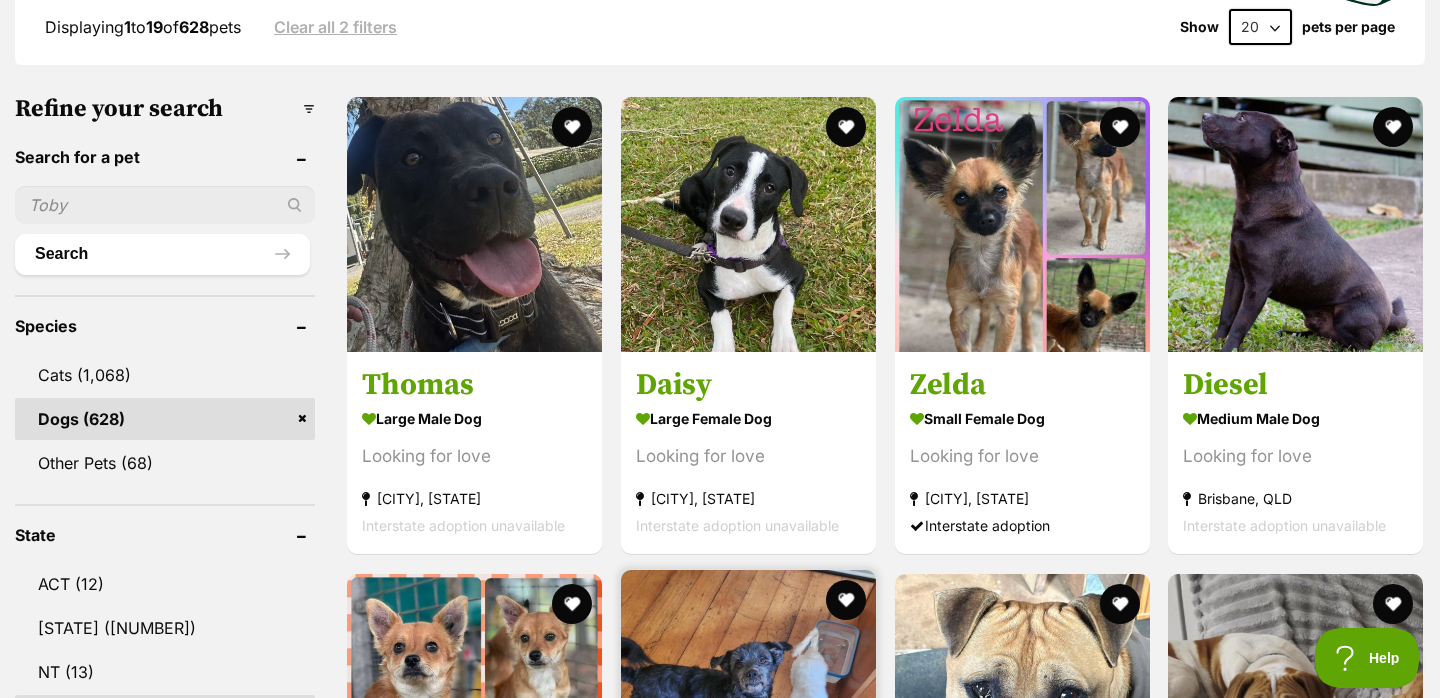 scroll, scrollTop: 500, scrollLeft: 0, axis: vertical 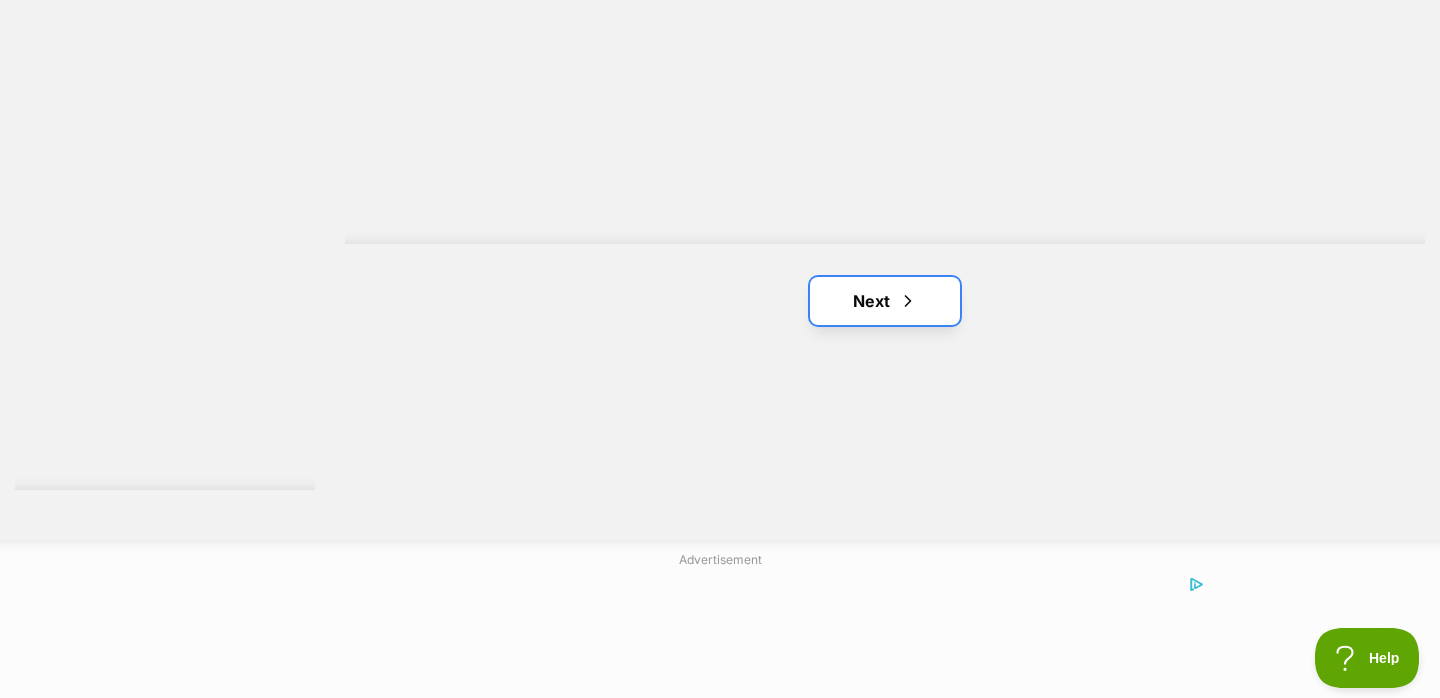 click at bounding box center (908, 301) 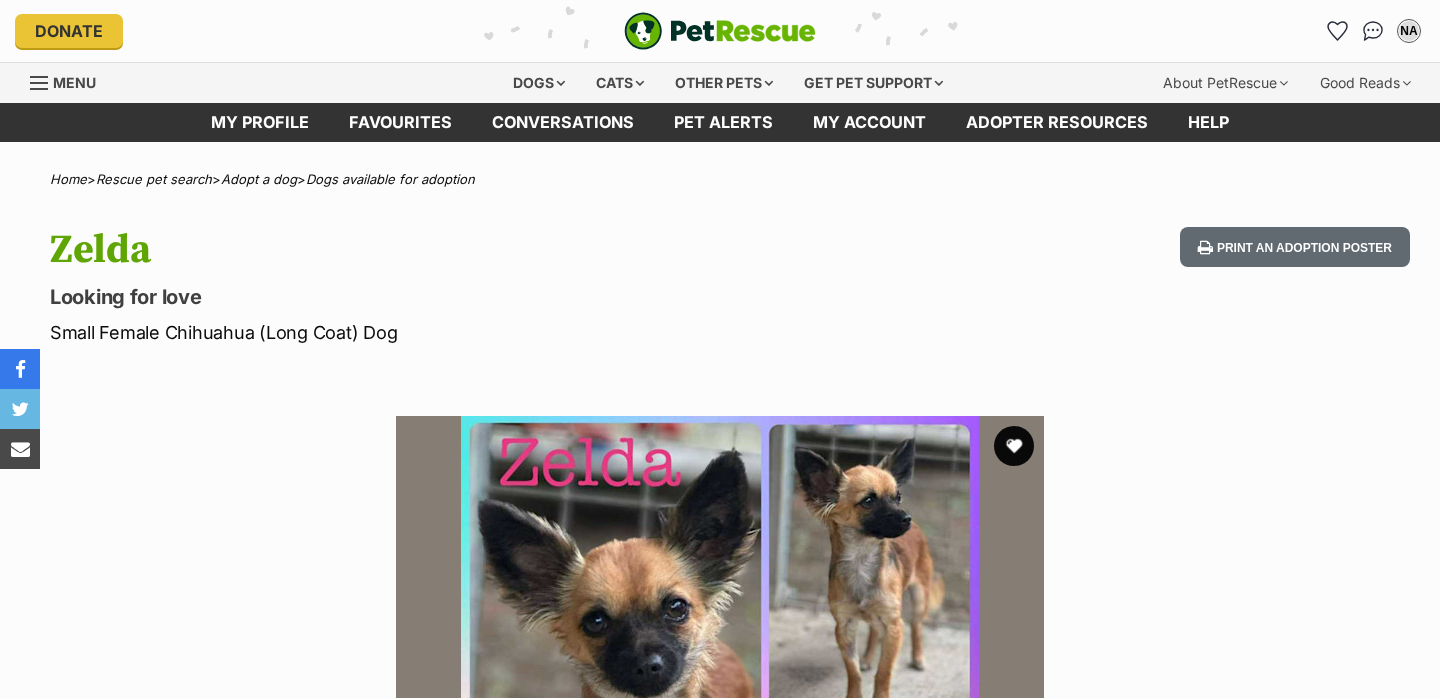 scroll, scrollTop: 0, scrollLeft: 0, axis: both 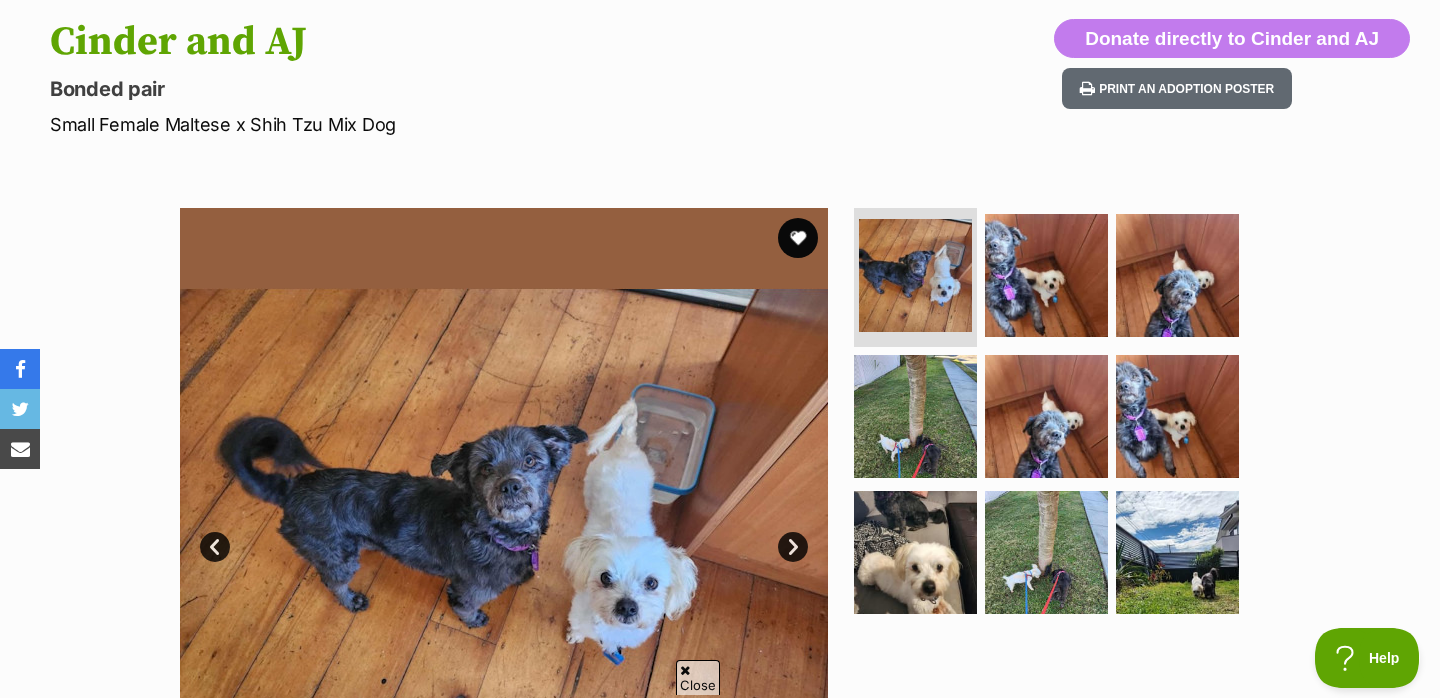 click on "Next" at bounding box center (793, 547) 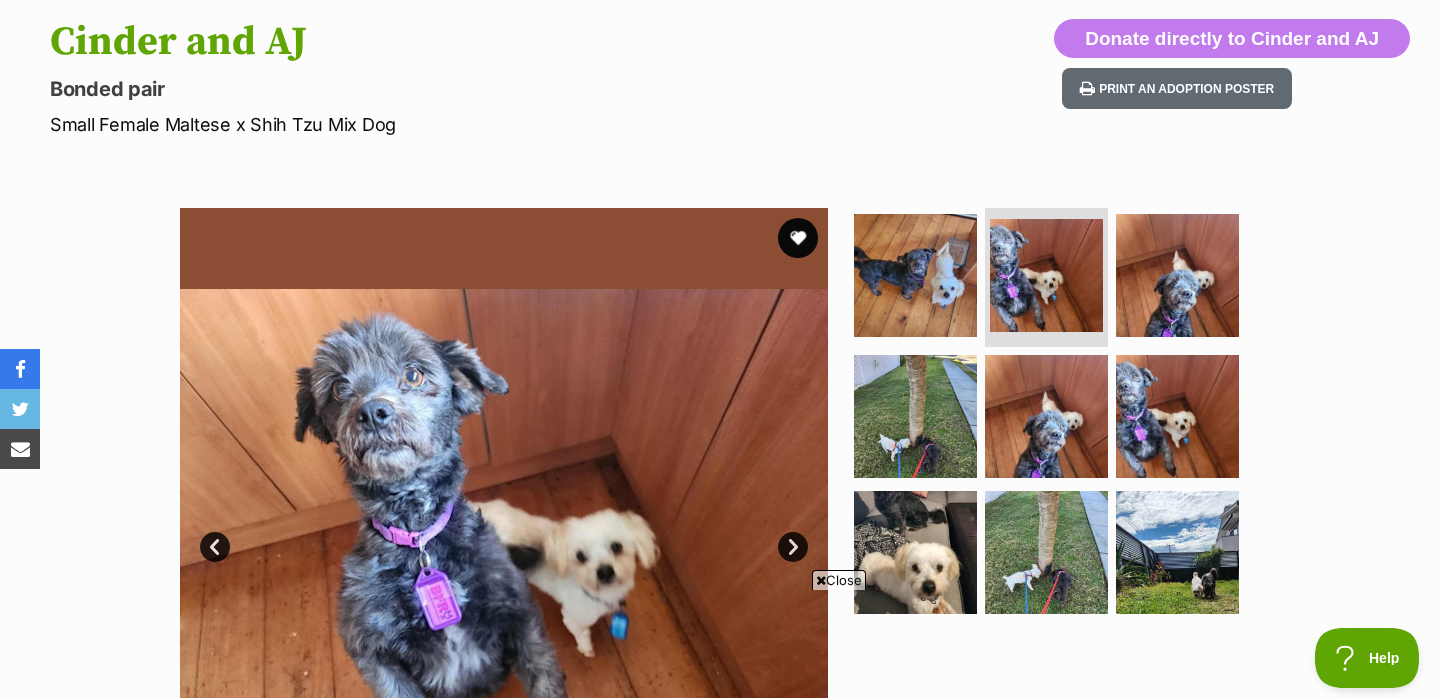 scroll, scrollTop: 0, scrollLeft: 0, axis: both 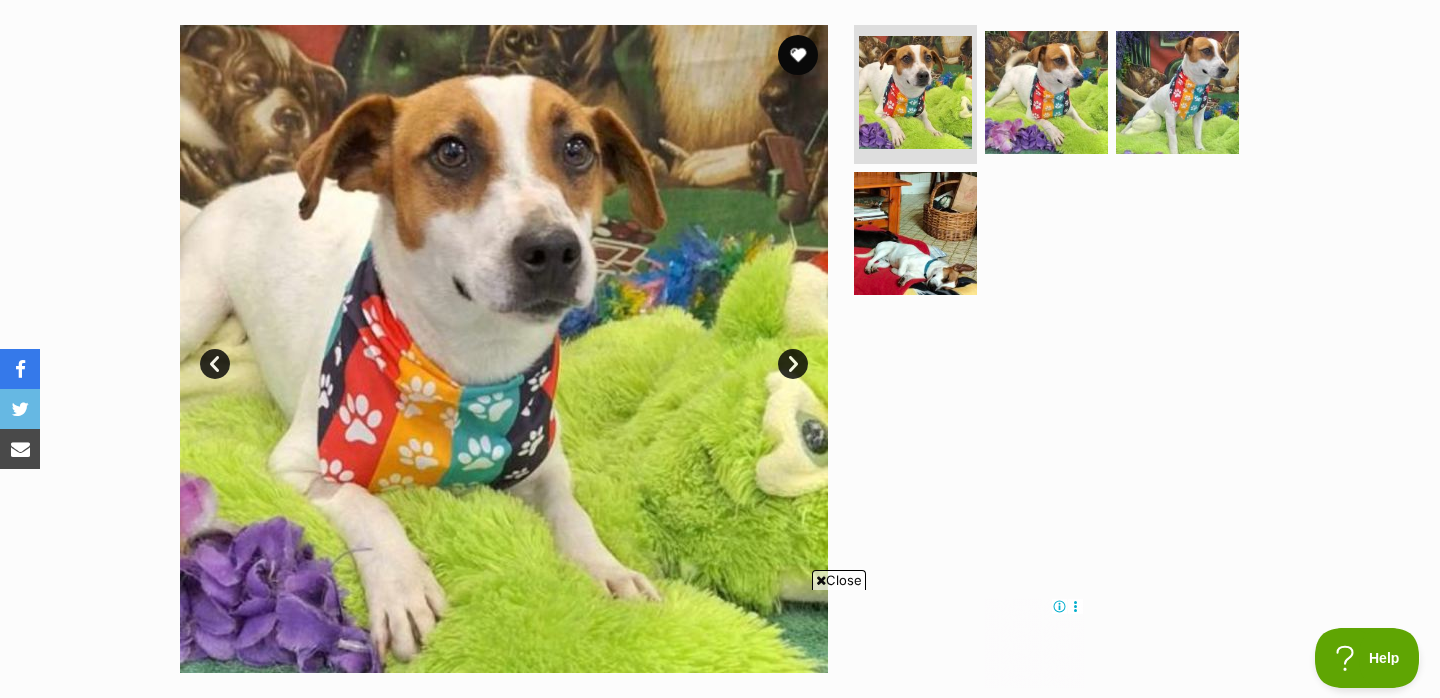 click on "Close" at bounding box center [839, 580] 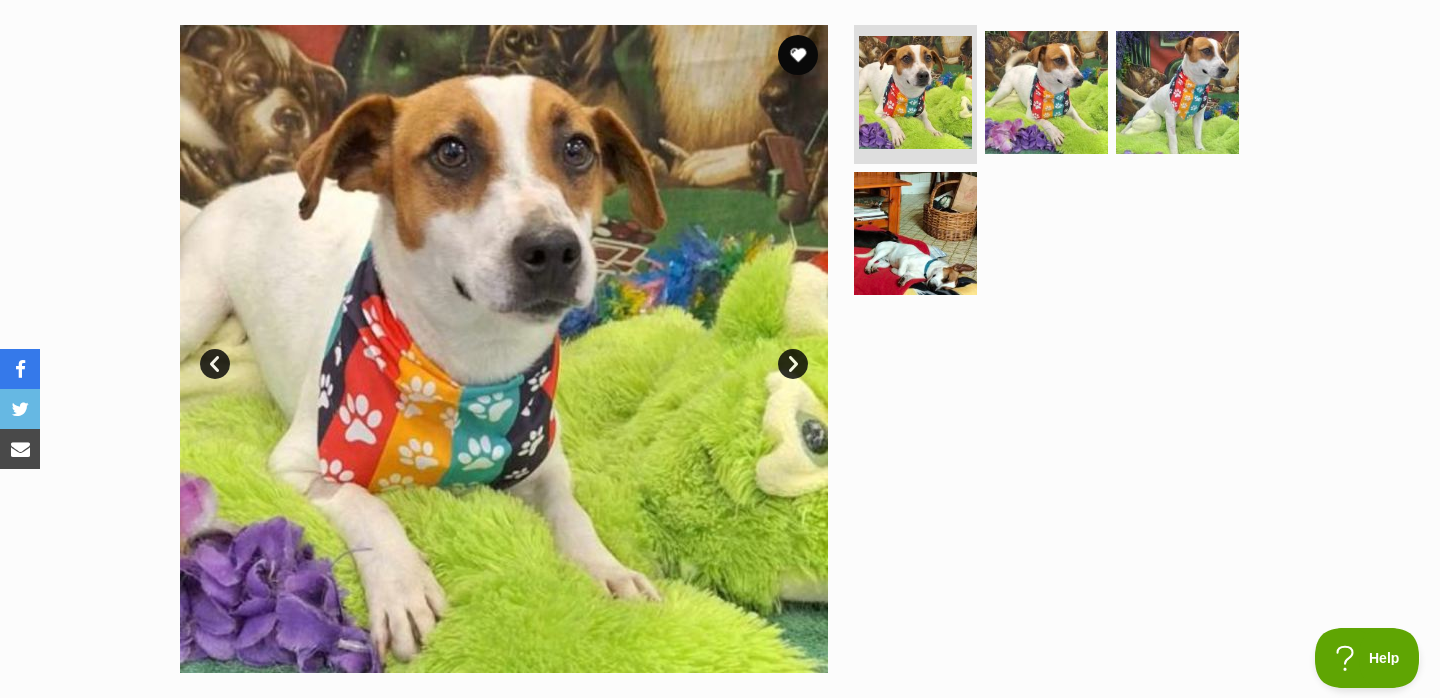 click on "Next" at bounding box center [793, 364] 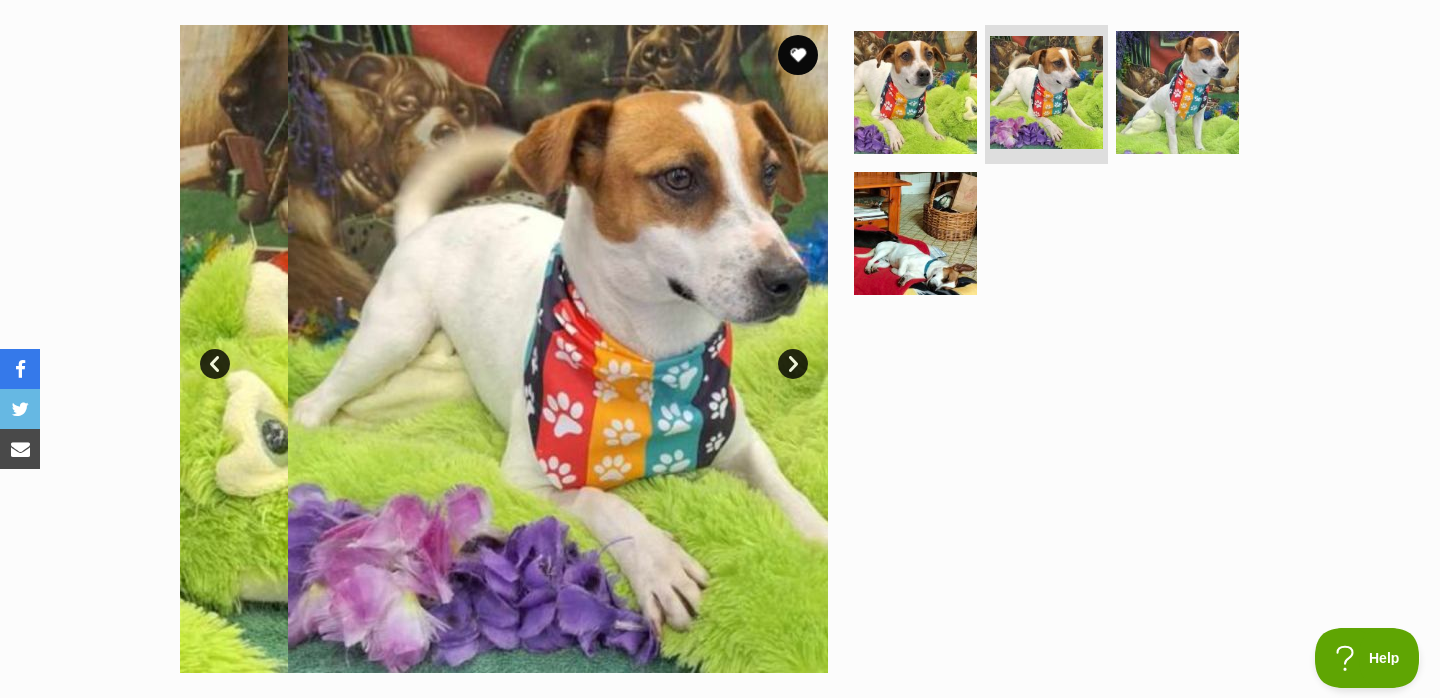 click on "Next" at bounding box center [793, 364] 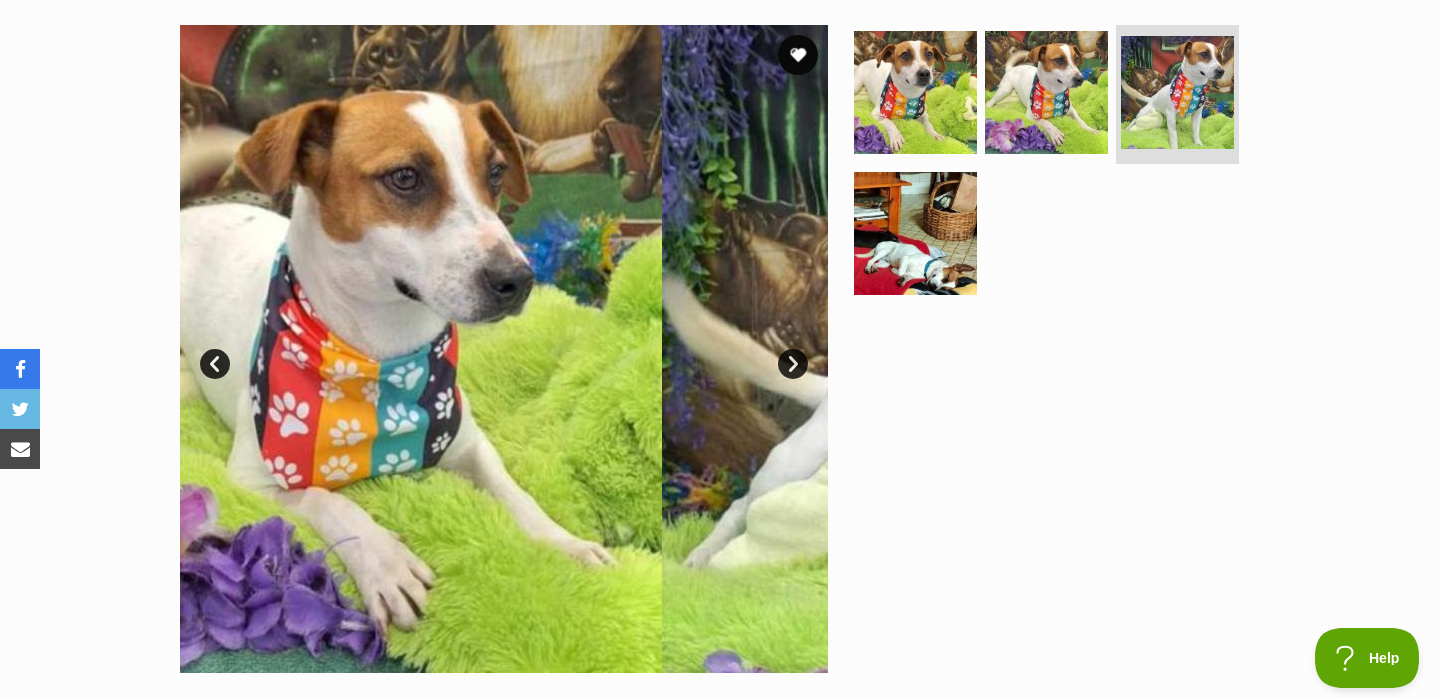 scroll, scrollTop: 0, scrollLeft: 0, axis: both 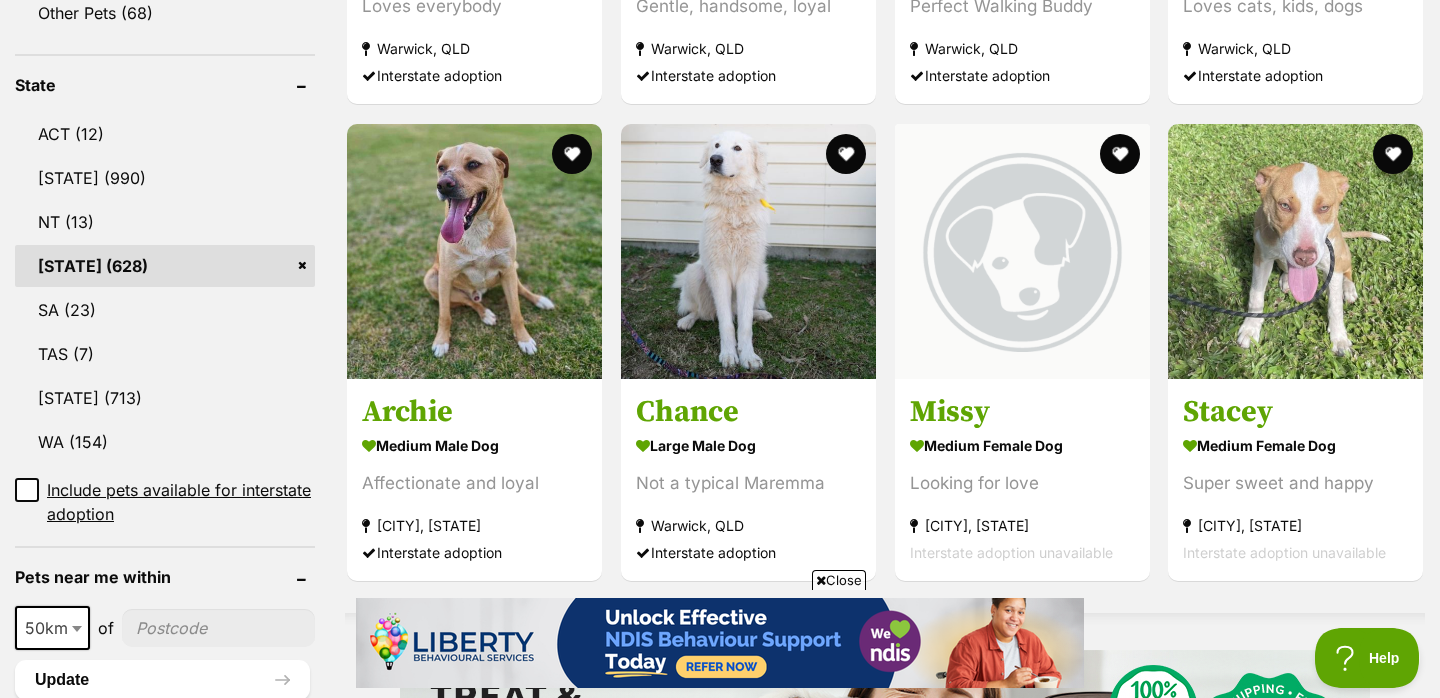 click on "Close" at bounding box center [839, 580] 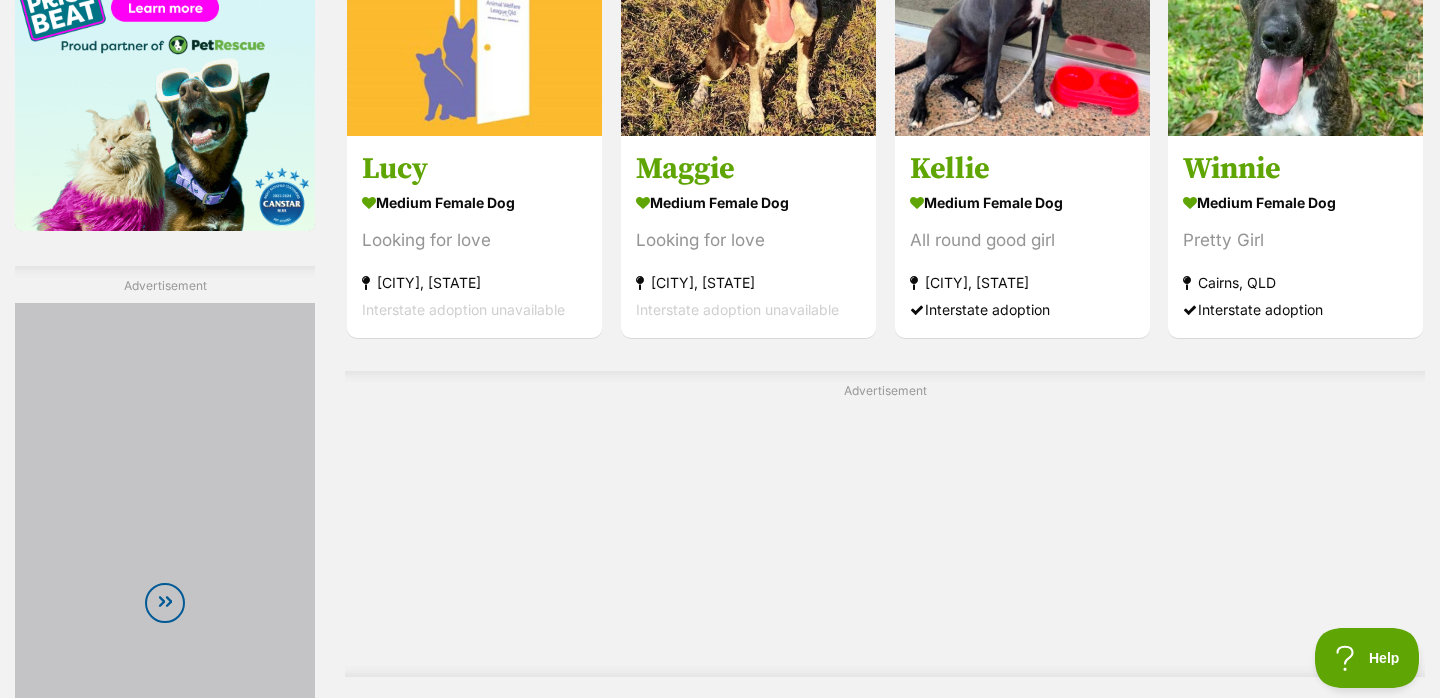scroll, scrollTop: 3509, scrollLeft: 0, axis: vertical 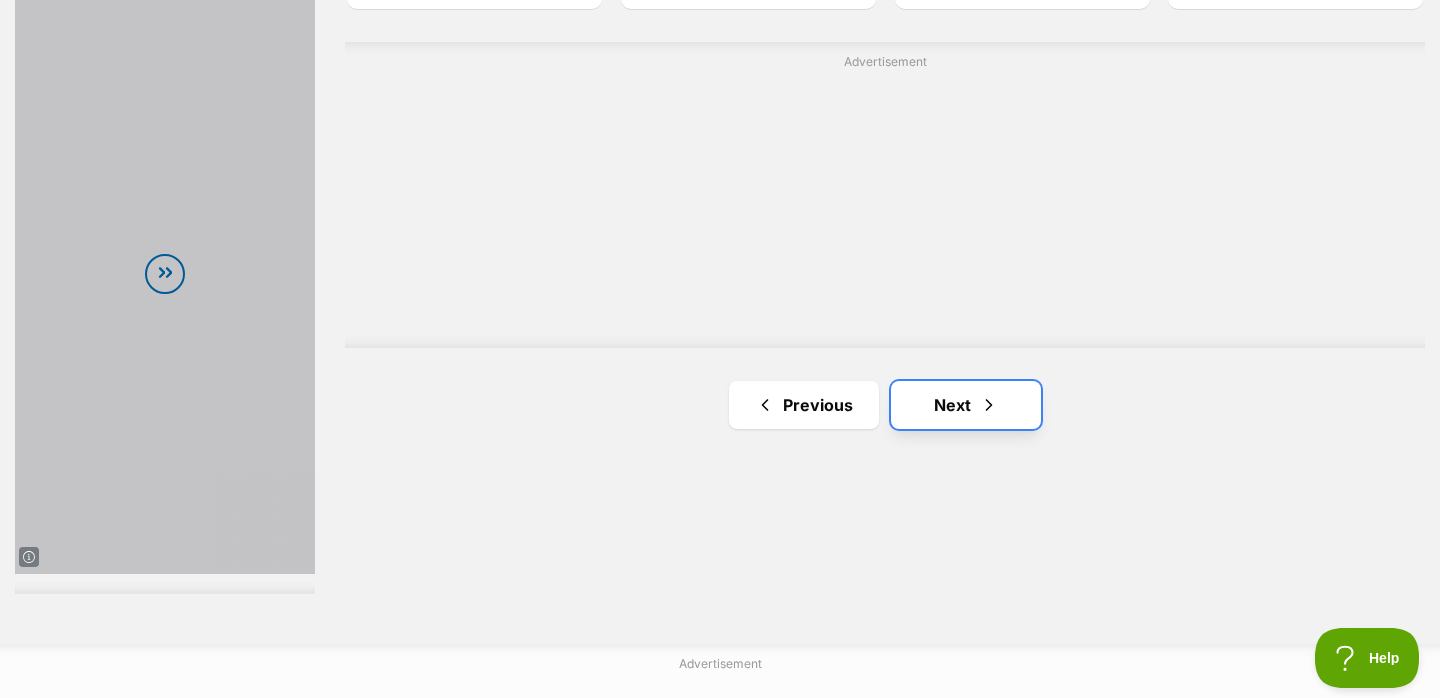 click on "Next" at bounding box center (966, 405) 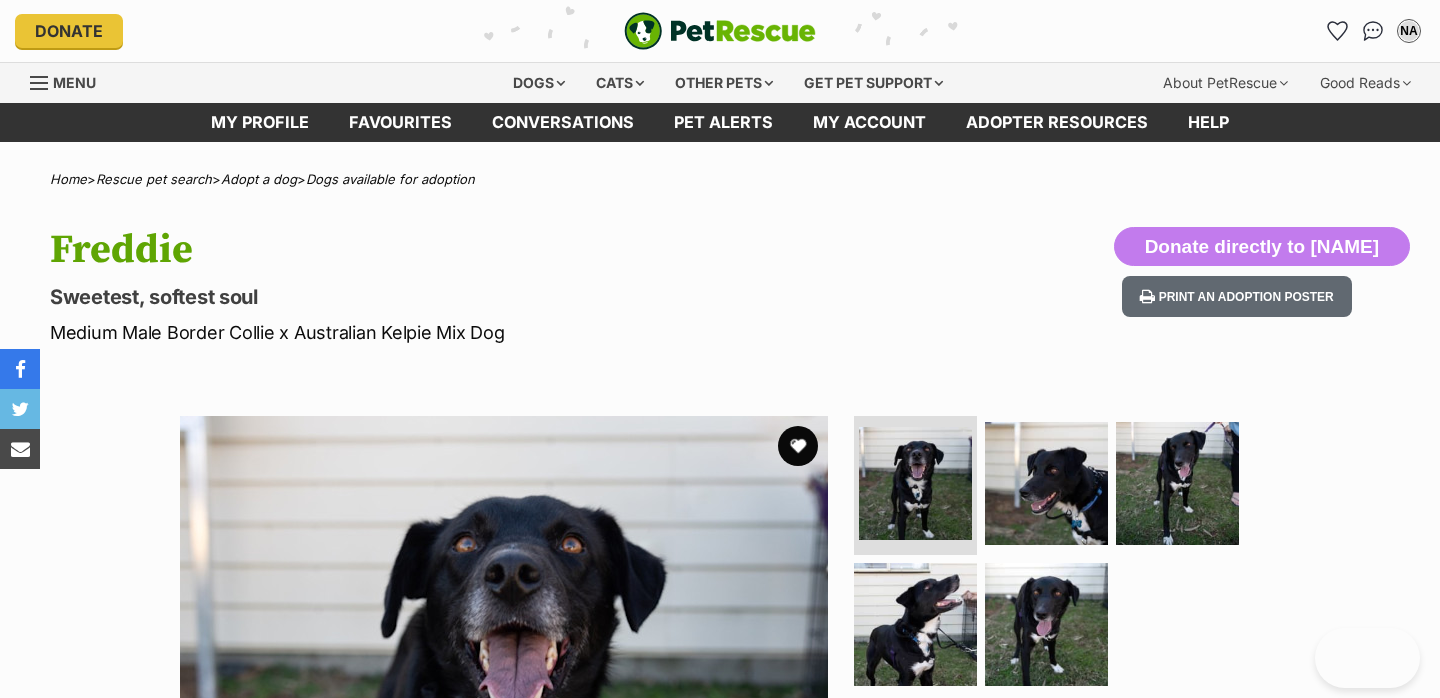 scroll, scrollTop: 0, scrollLeft: 0, axis: both 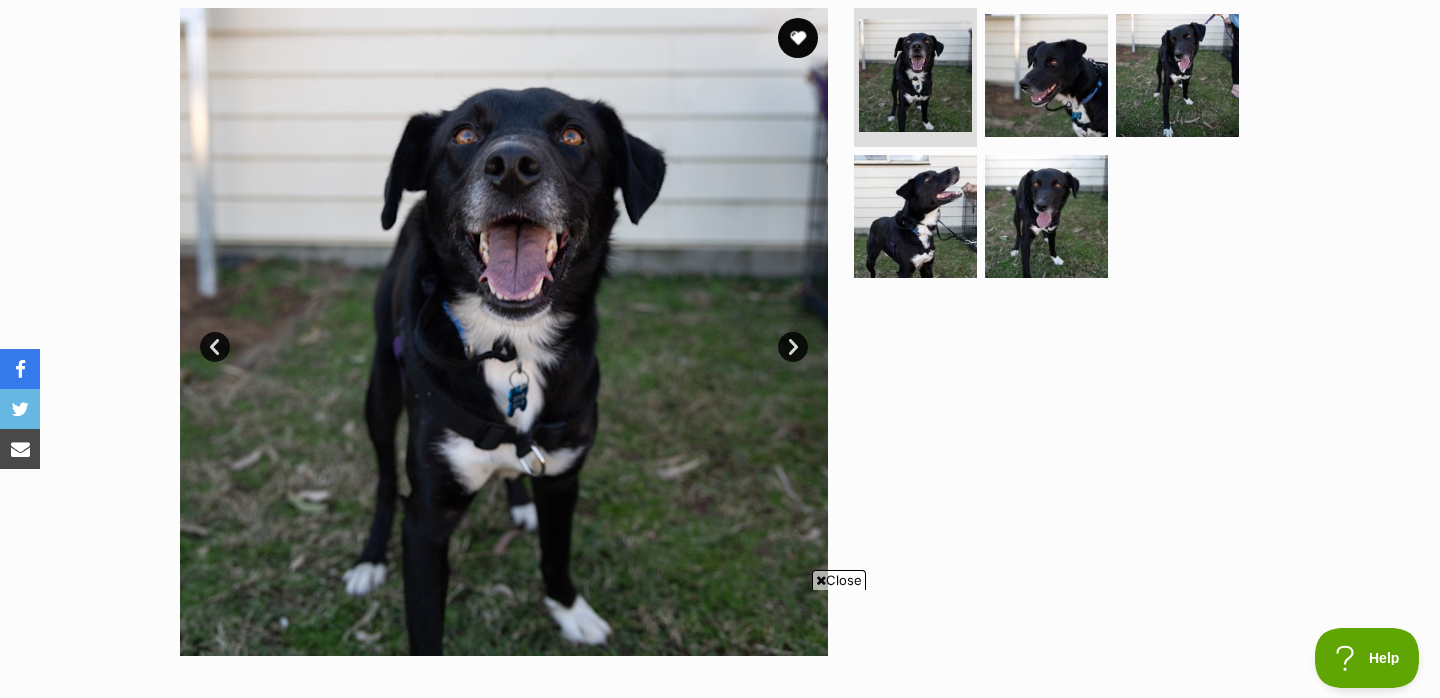 click on "Close" at bounding box center (839, 580) 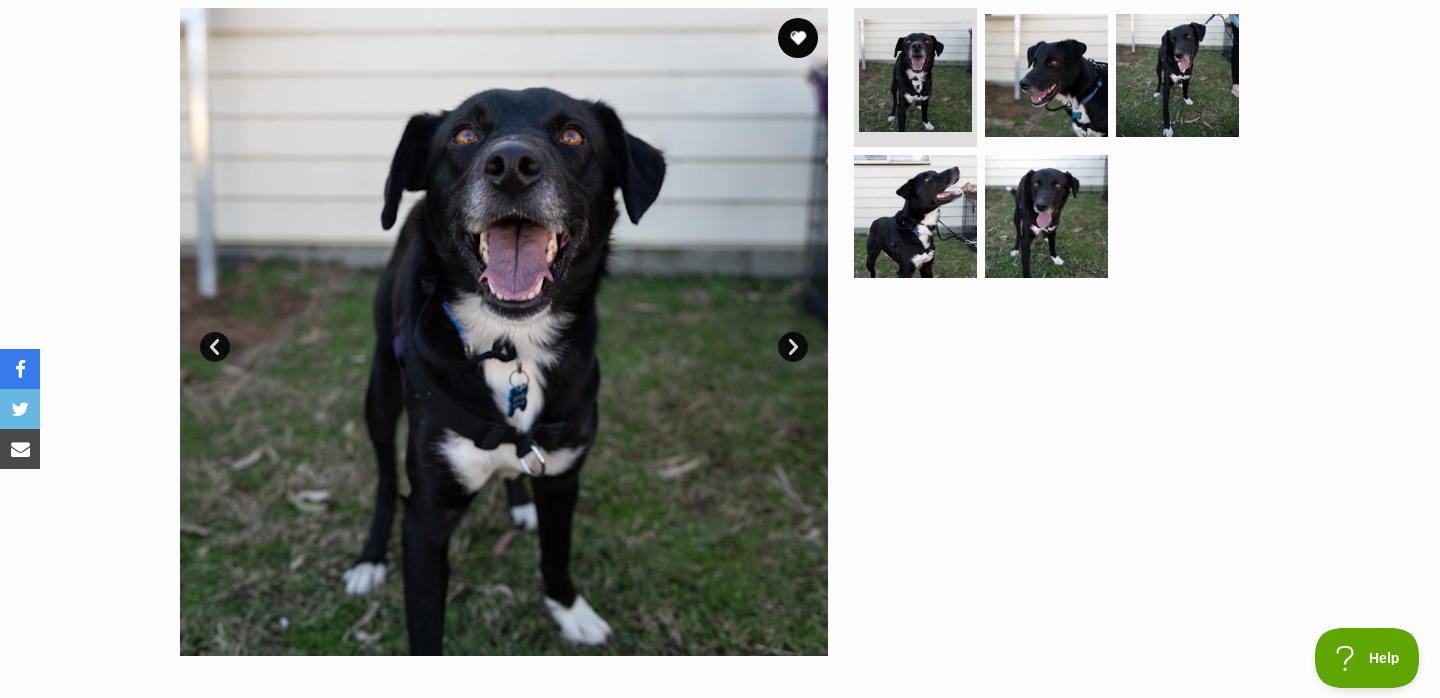 click on "Next" at bounding box center [793, 347] 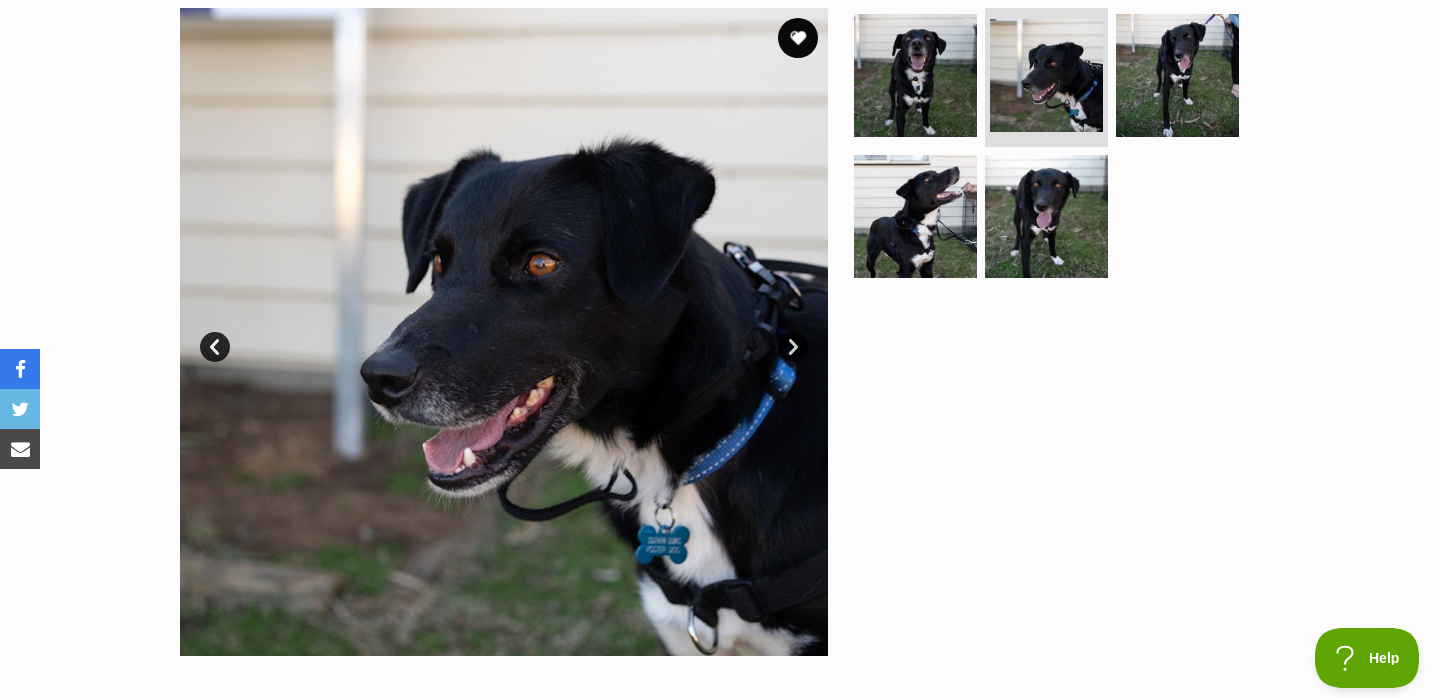 click on "Next" at bounding box center (793, 347) 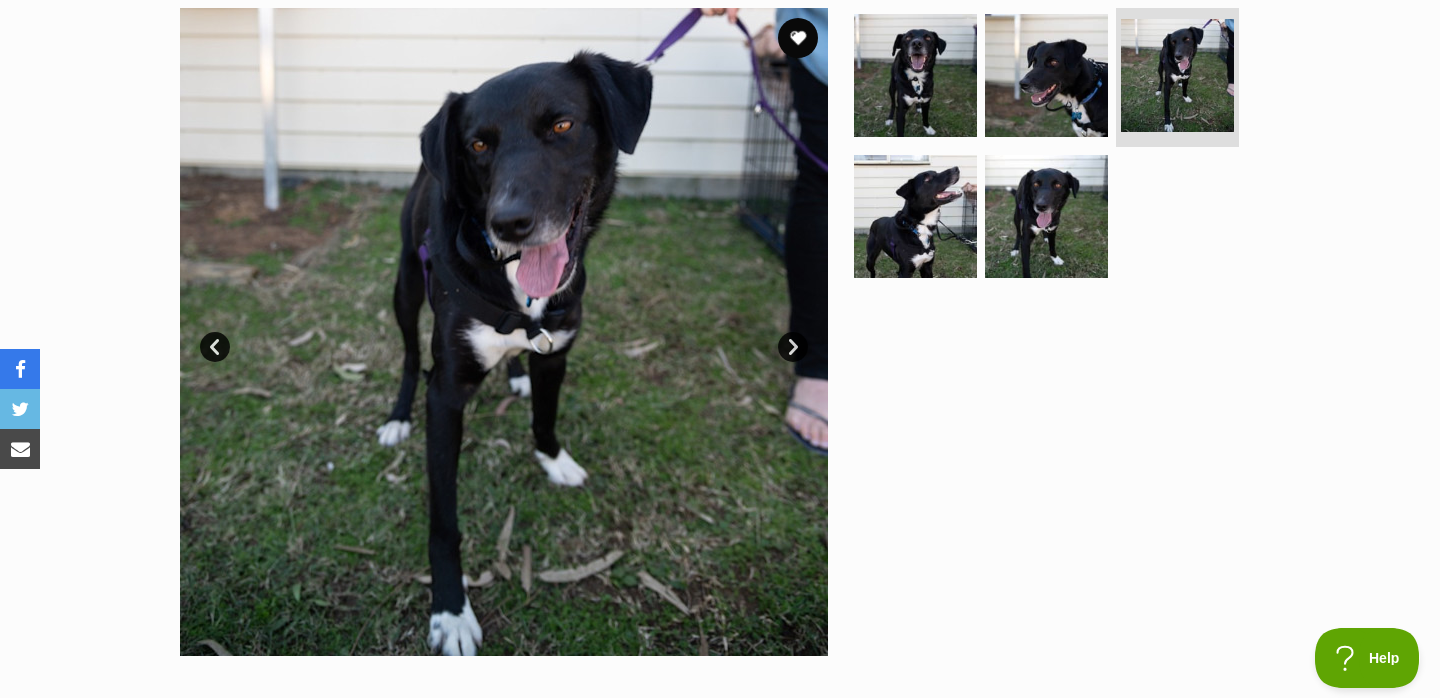 click on "Next" at bounding box center (793, 347) 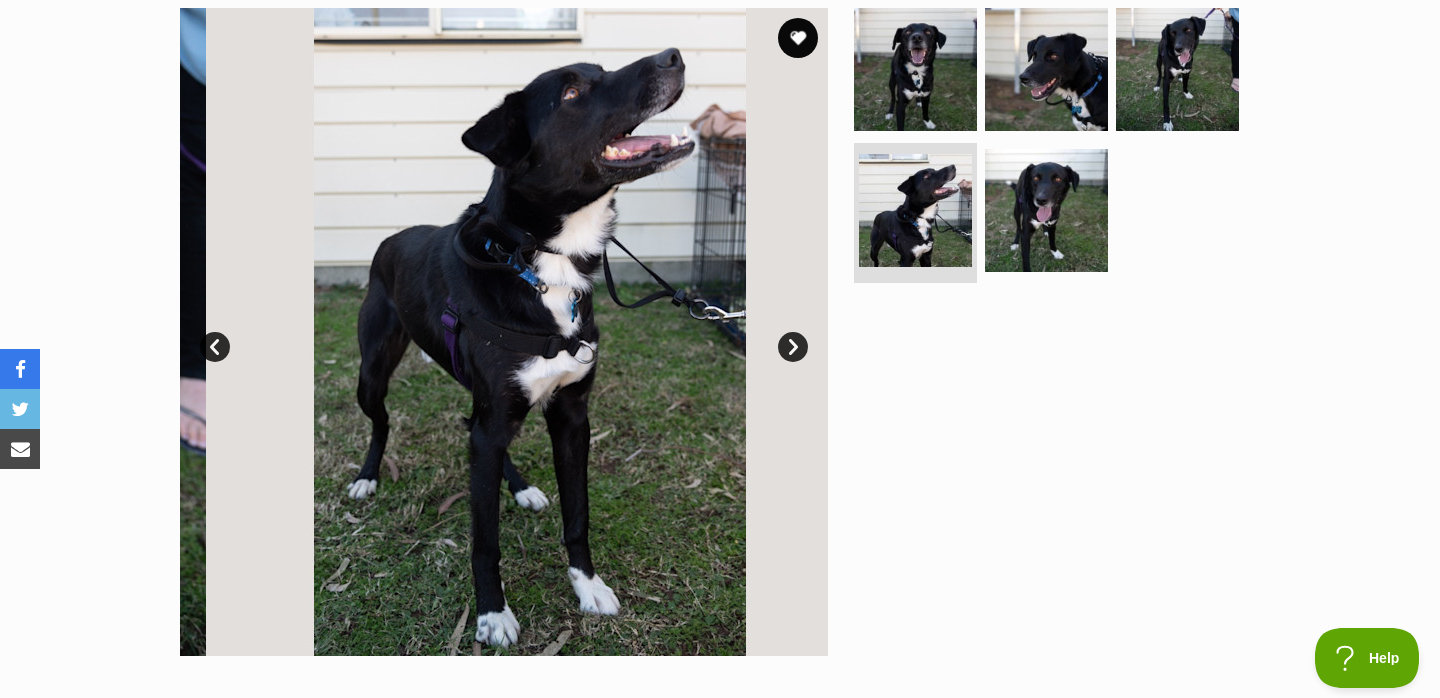 click on "Next" at bounding box center [793, 347] 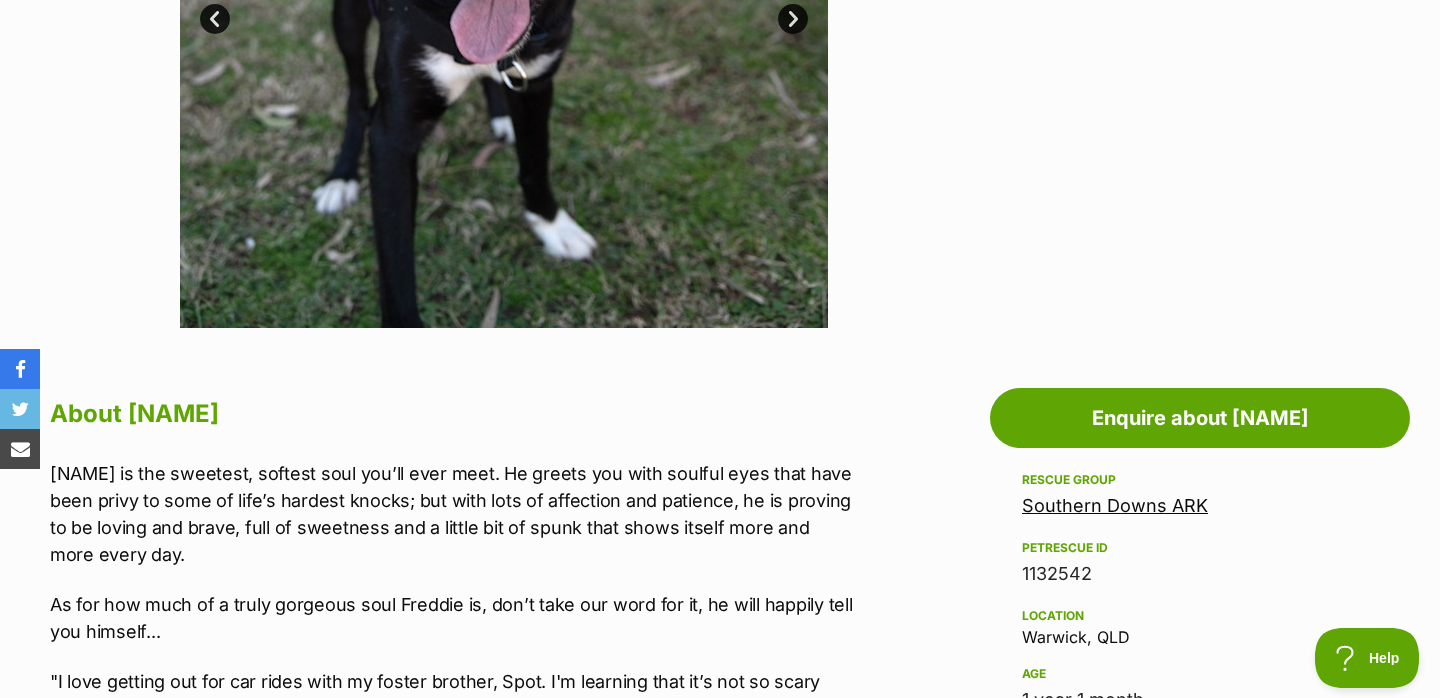scroll, scrollTop: 848, scrollLeft: 0, axis: vertical 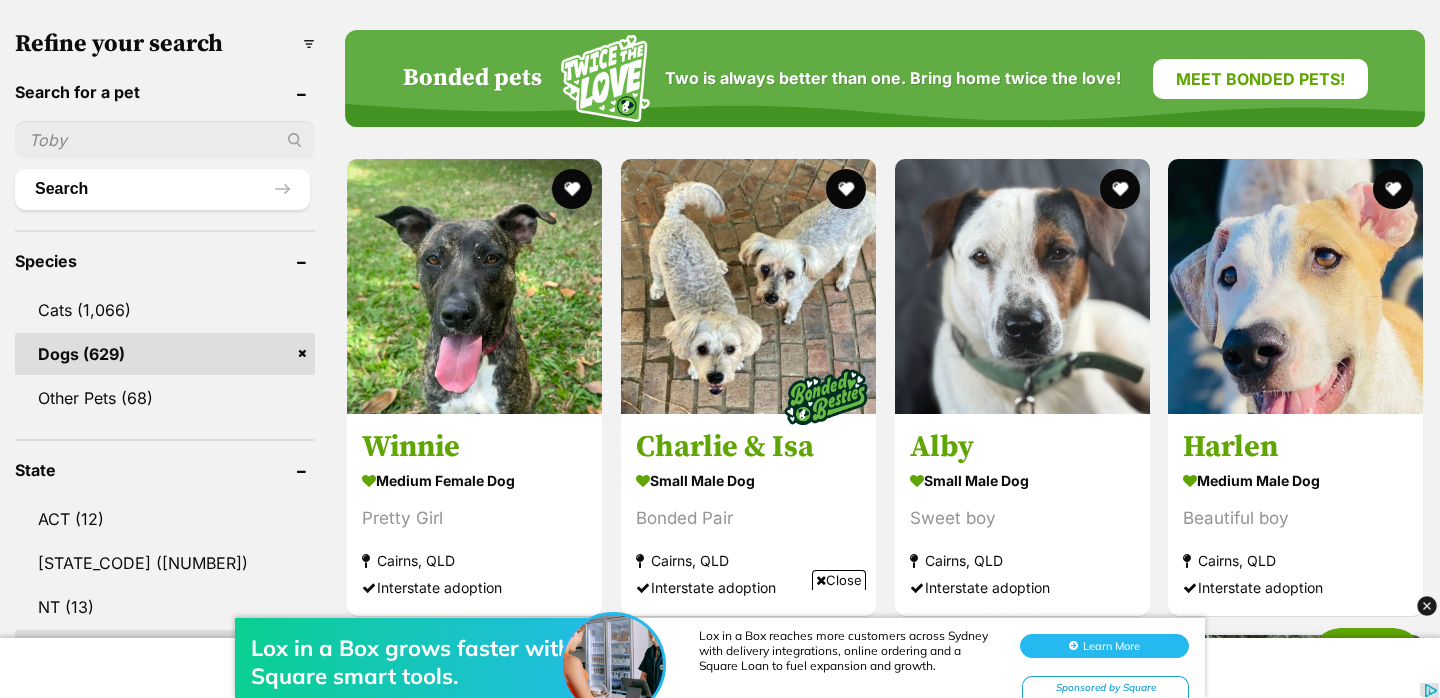 click on "Lox in a Box grows faster with Square smart tools.
Lox in a Box reaches more customers across Sydney with delivery integrations, online ordering and a Square Loan to fuel expansion and growth.
Learn More
Sponsored by Square" at bounding box center [720, 638] 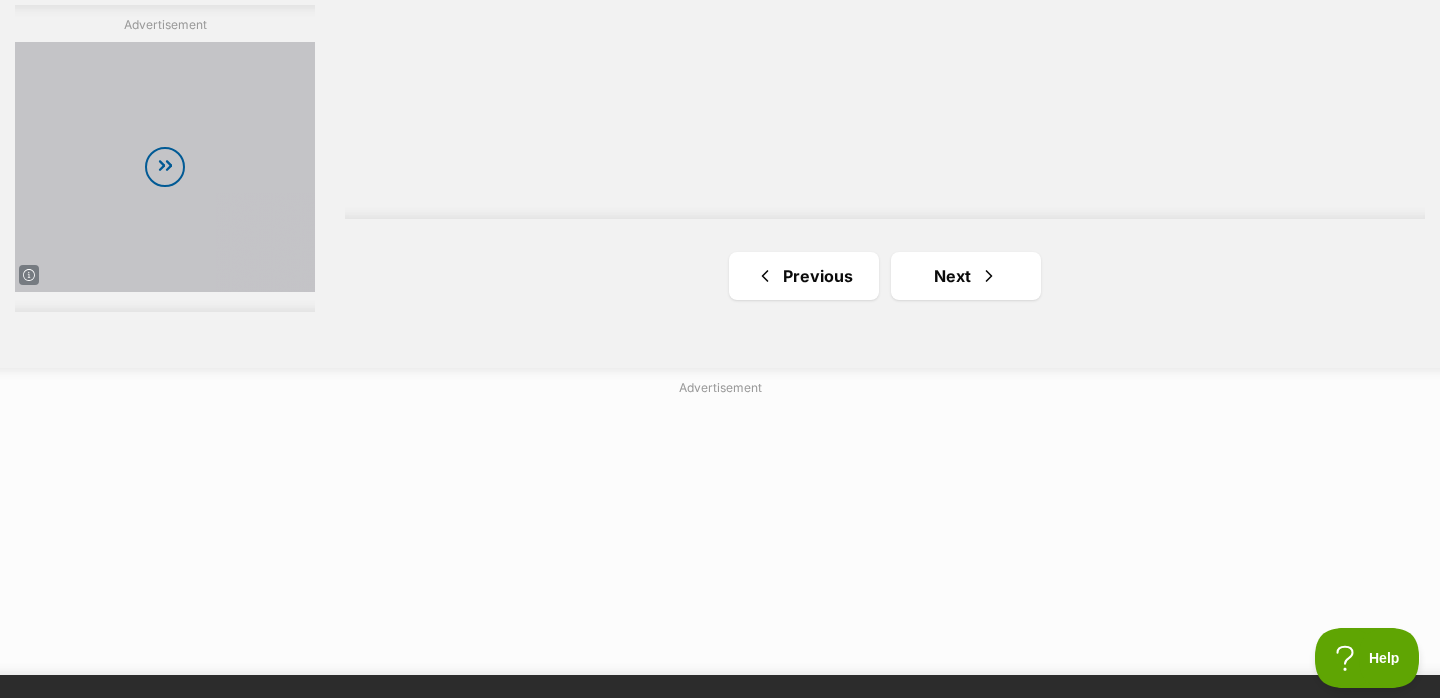 scroll, scrollTop: 3884, scrollLeft: 0, axis: vertical 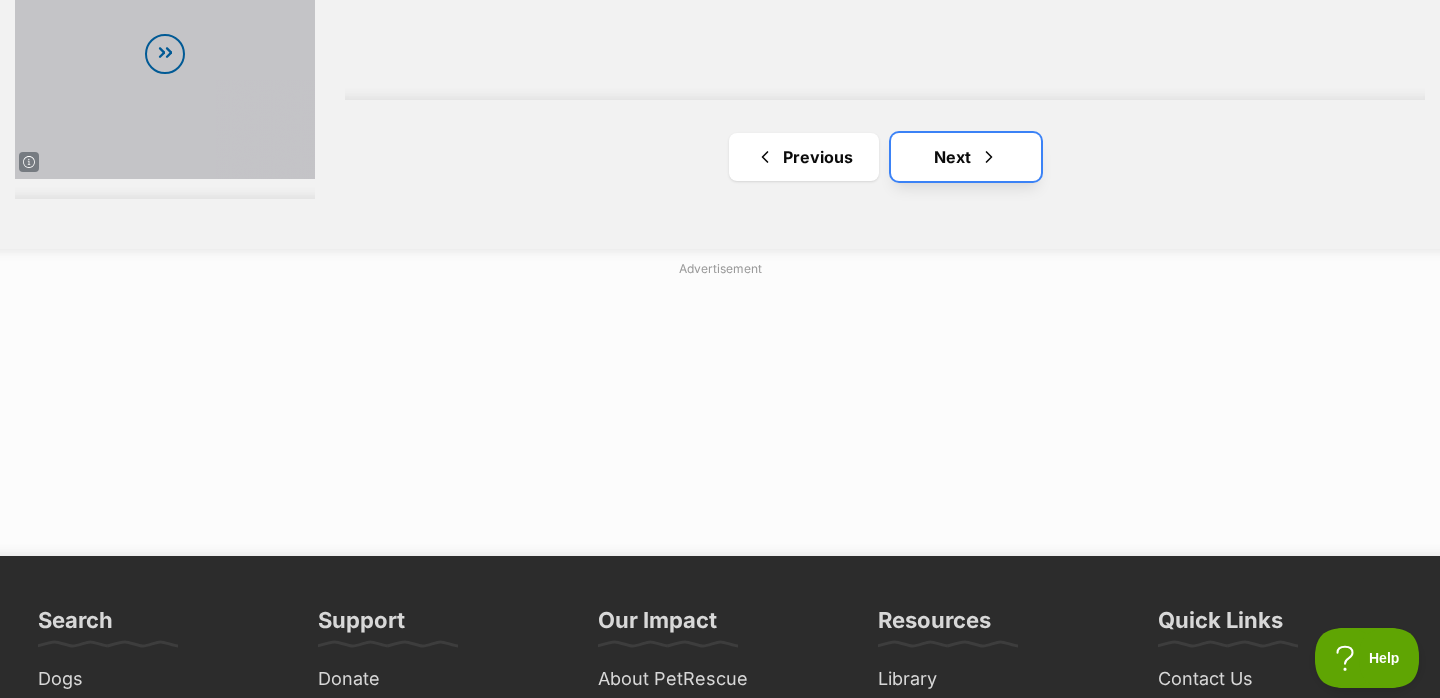 click on "Next" at bounding box center (966, 157) 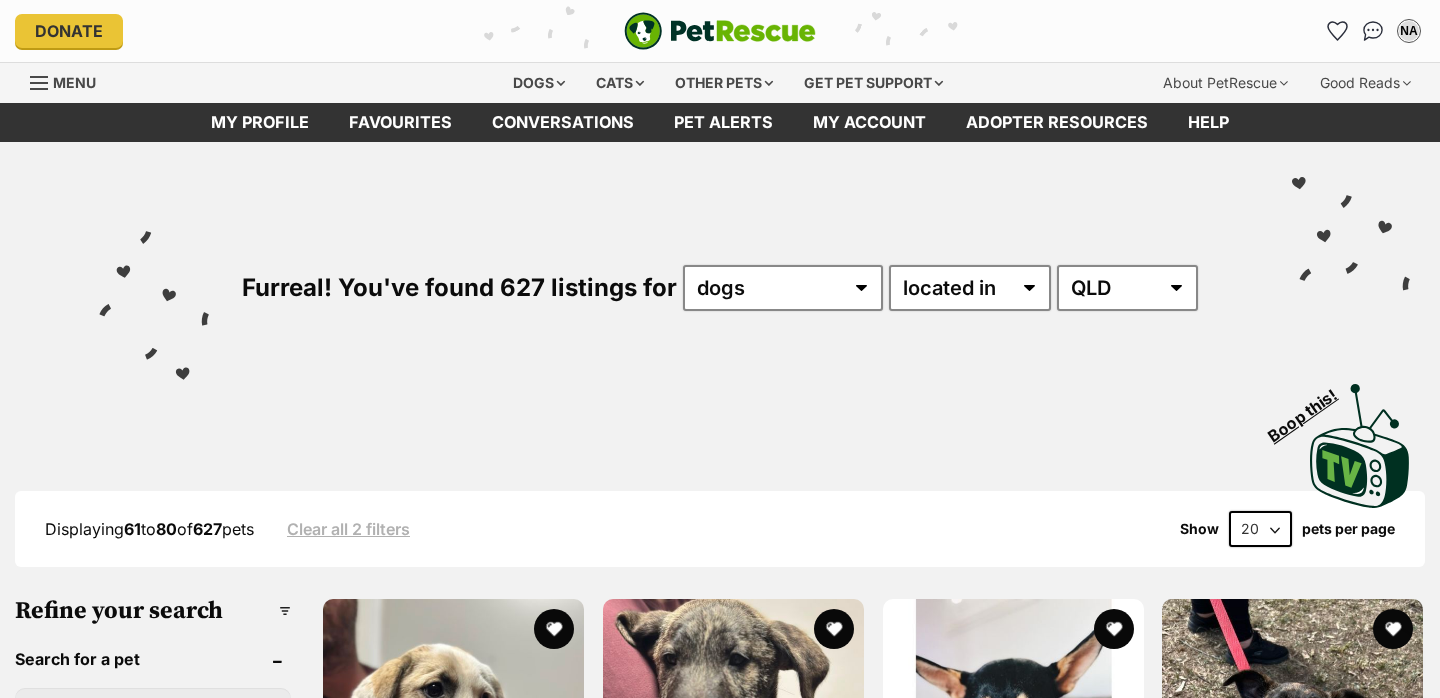 scroll, scrollTop: 0, scrollLeft: 0, axis: both 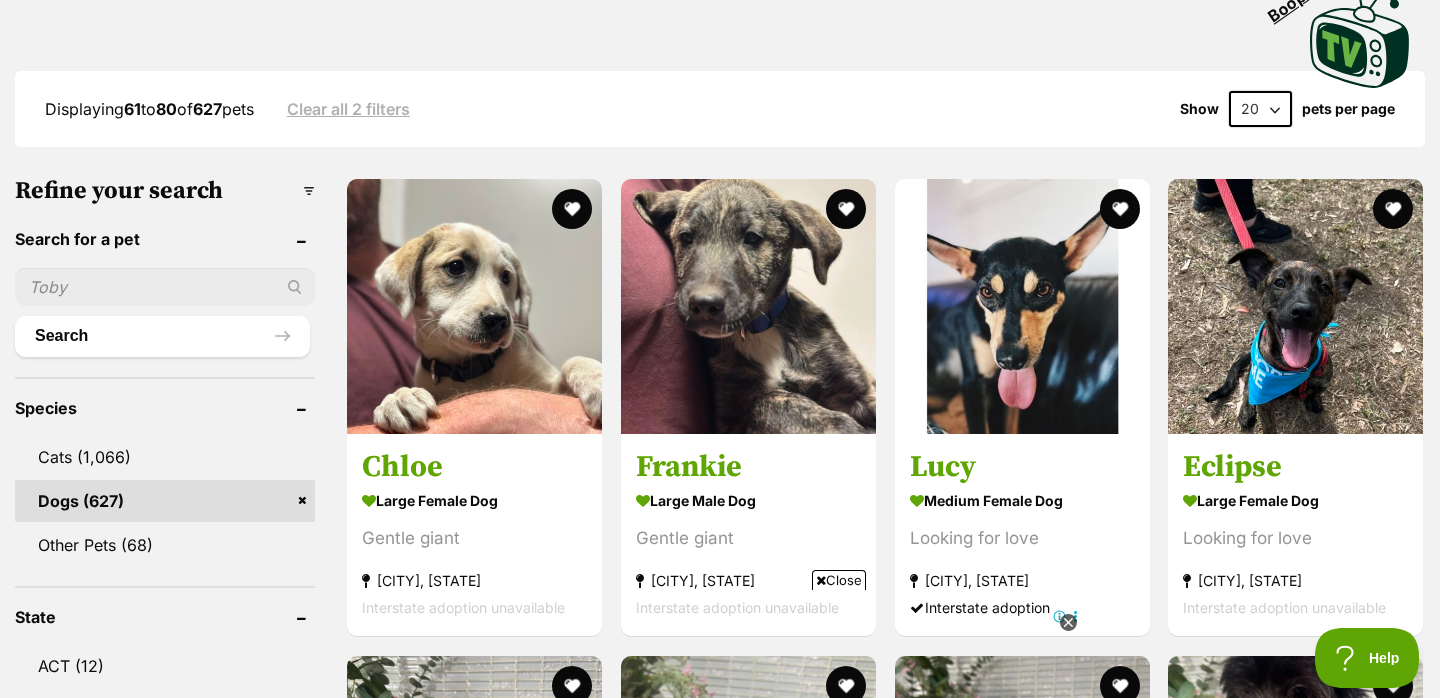 click on "Close" at bounding box center (839, 580) 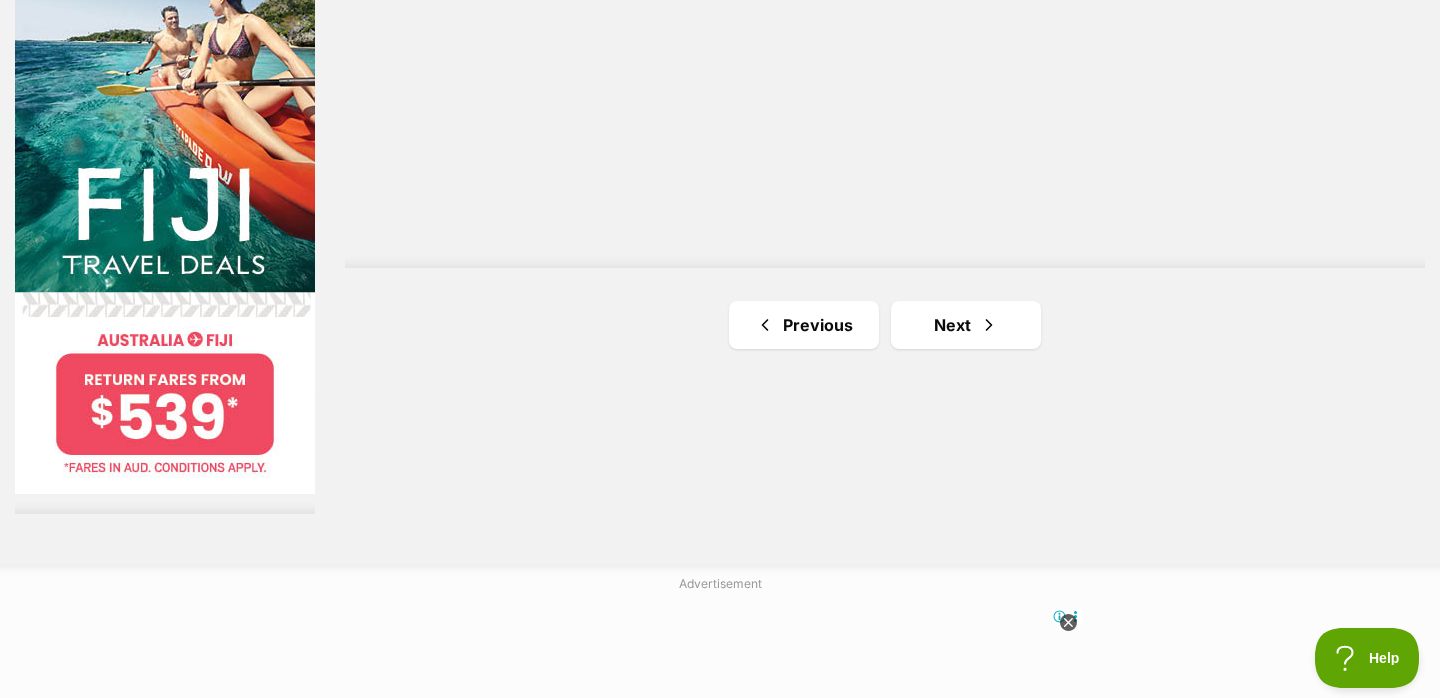 scroll, scrollTop: 3655, scrollLeft: 0, axis: vertical 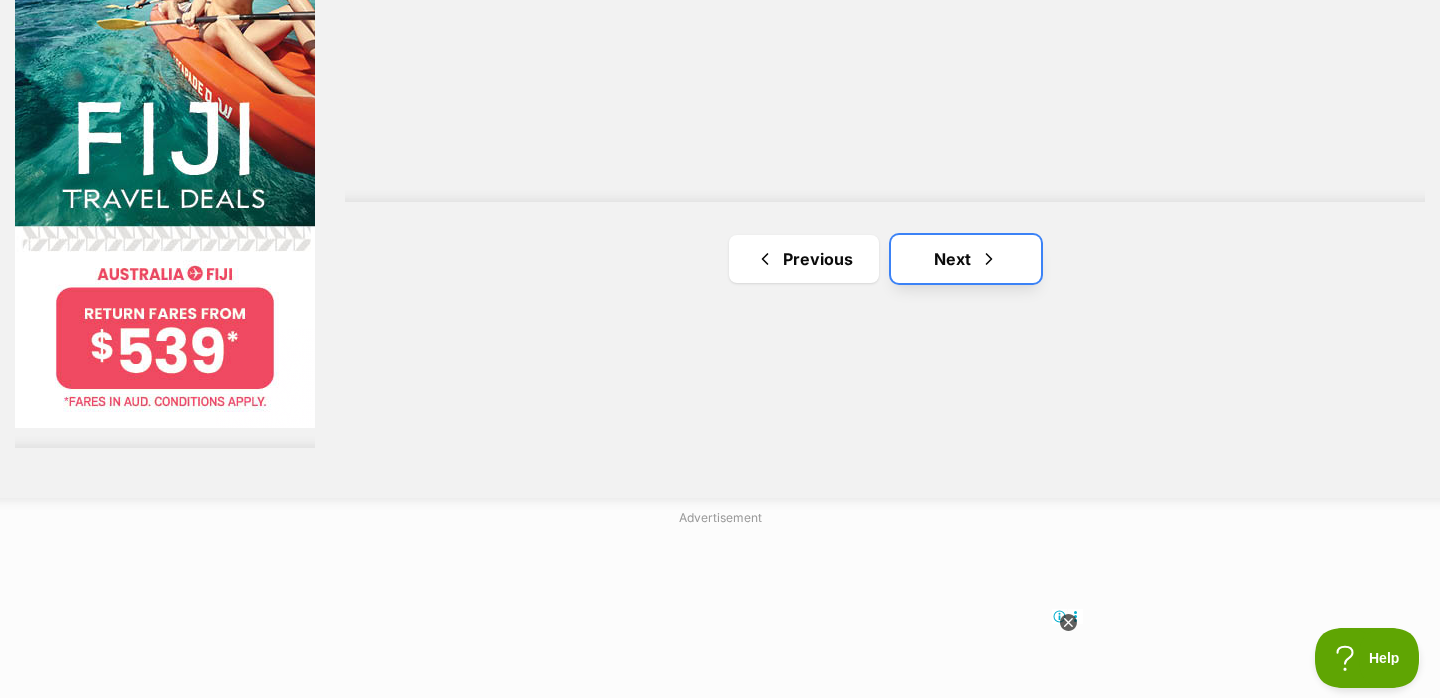 click on "Next" at bounding box center (966, 259) 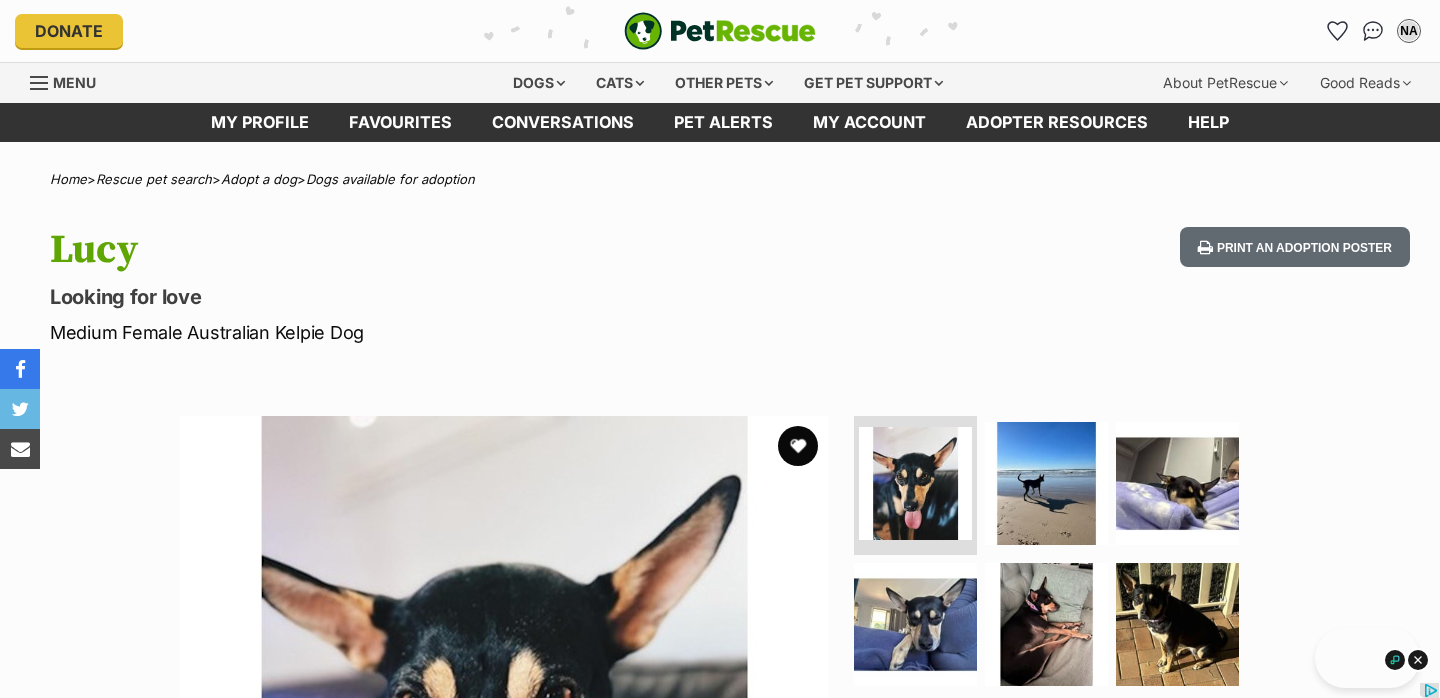 scroll, scrollTop: 0, scrollLeft: 0, axis: both 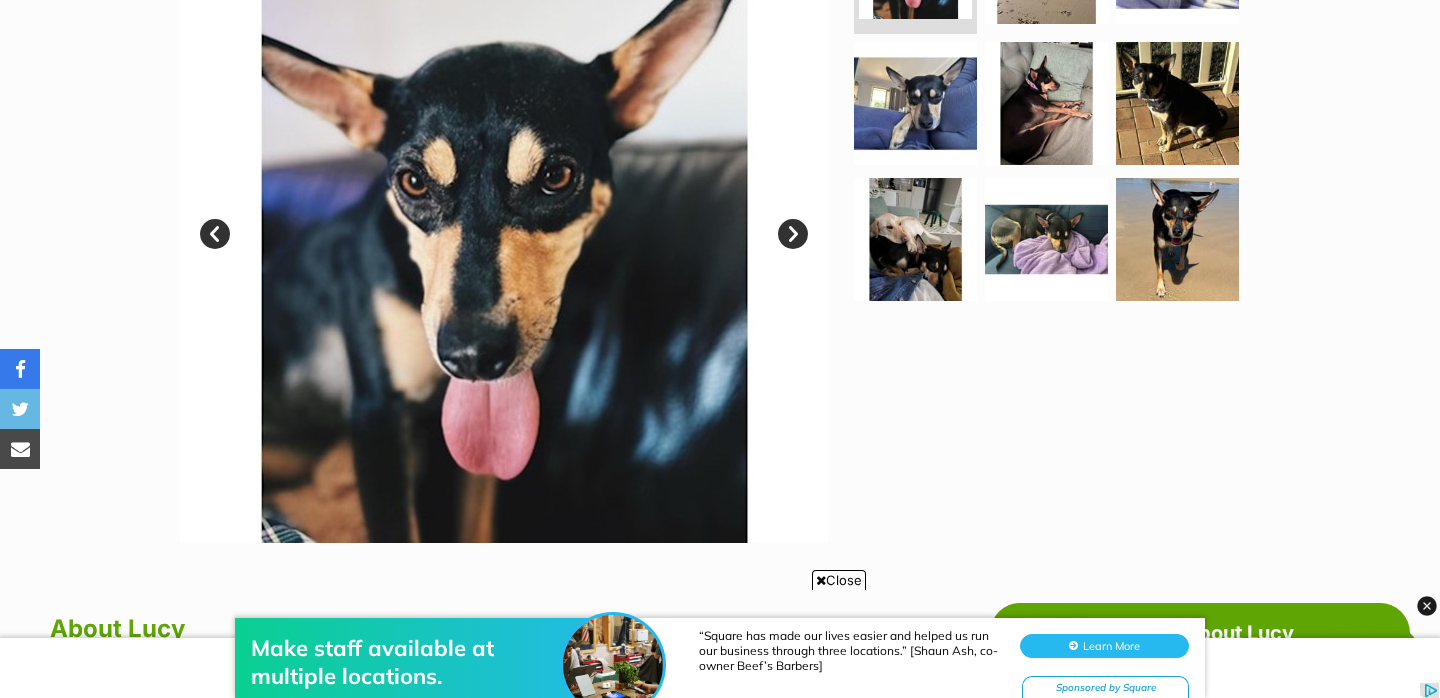 click on "Next" at bounding box center [793, 234] 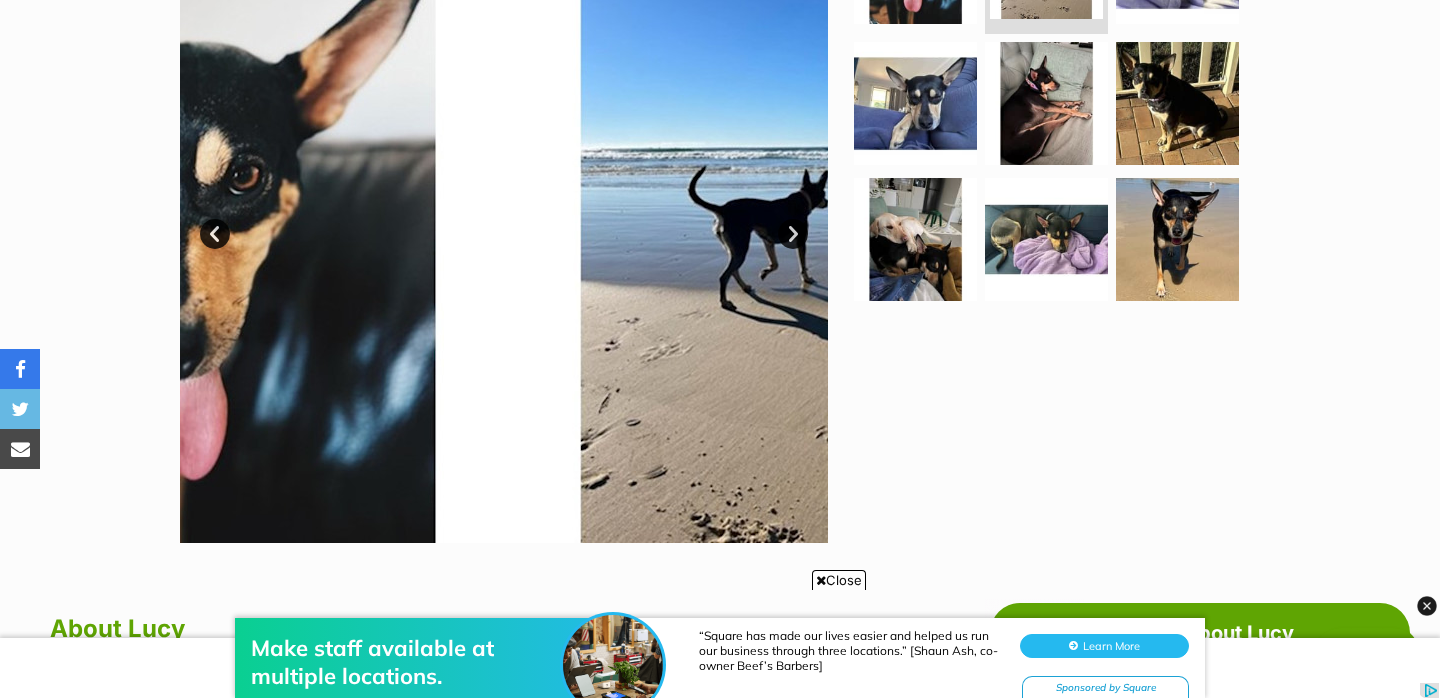 click on "Next" at bounding box center [793, 234] 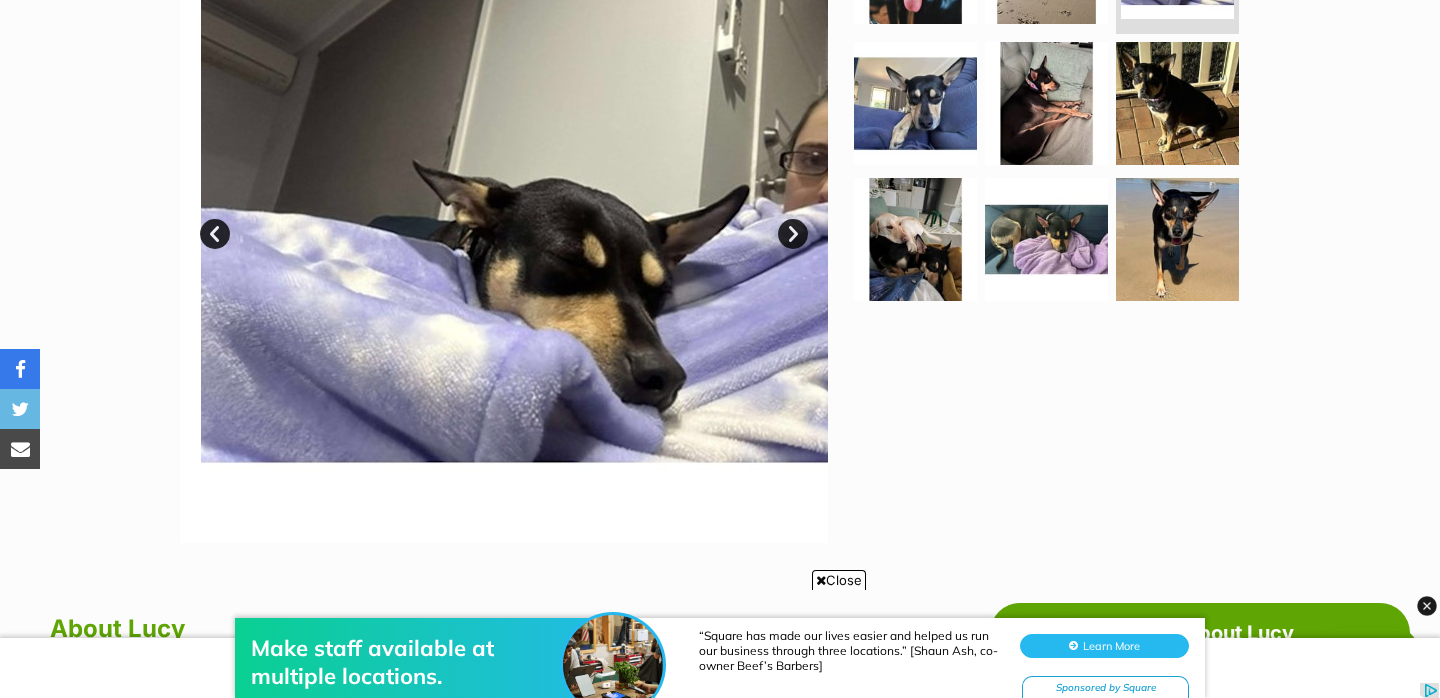 click on "Next" at bounding box center [793, 234] 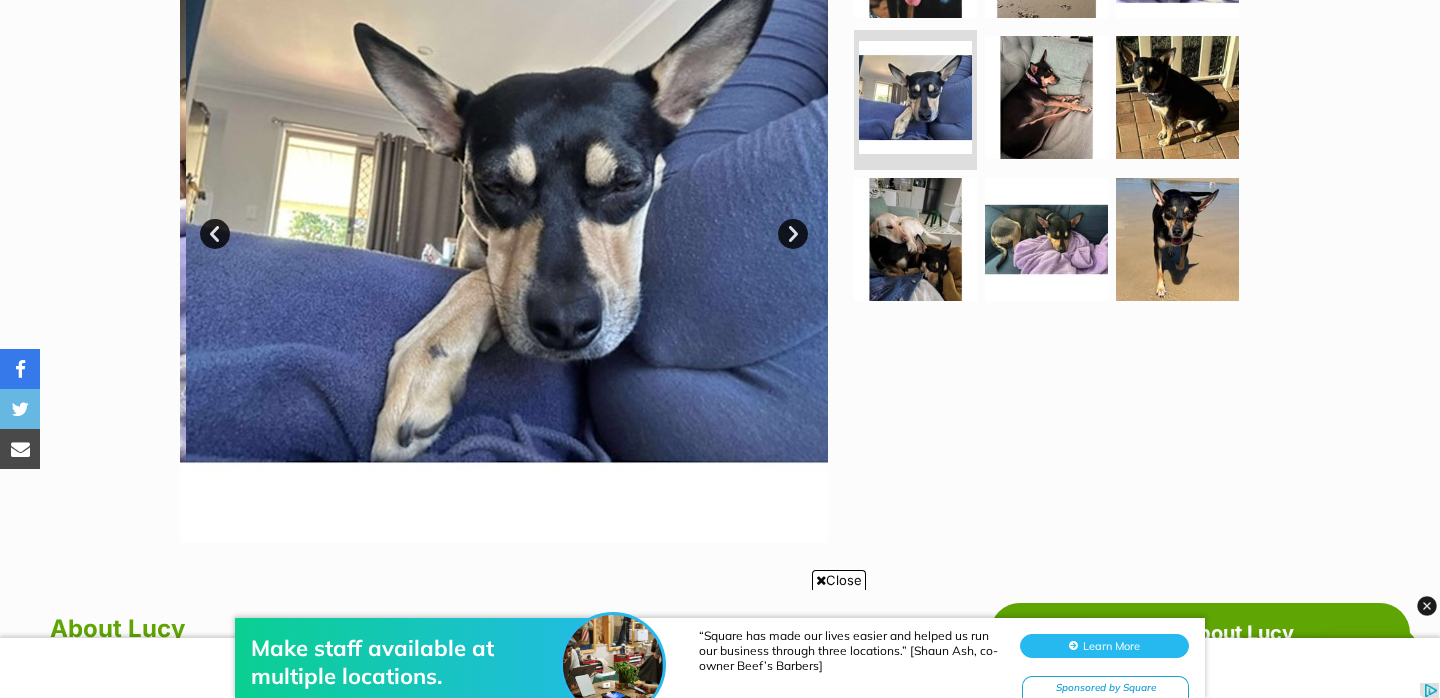 scroll, scrollTop: 1114, scrollLeft: 0, axis: vertical 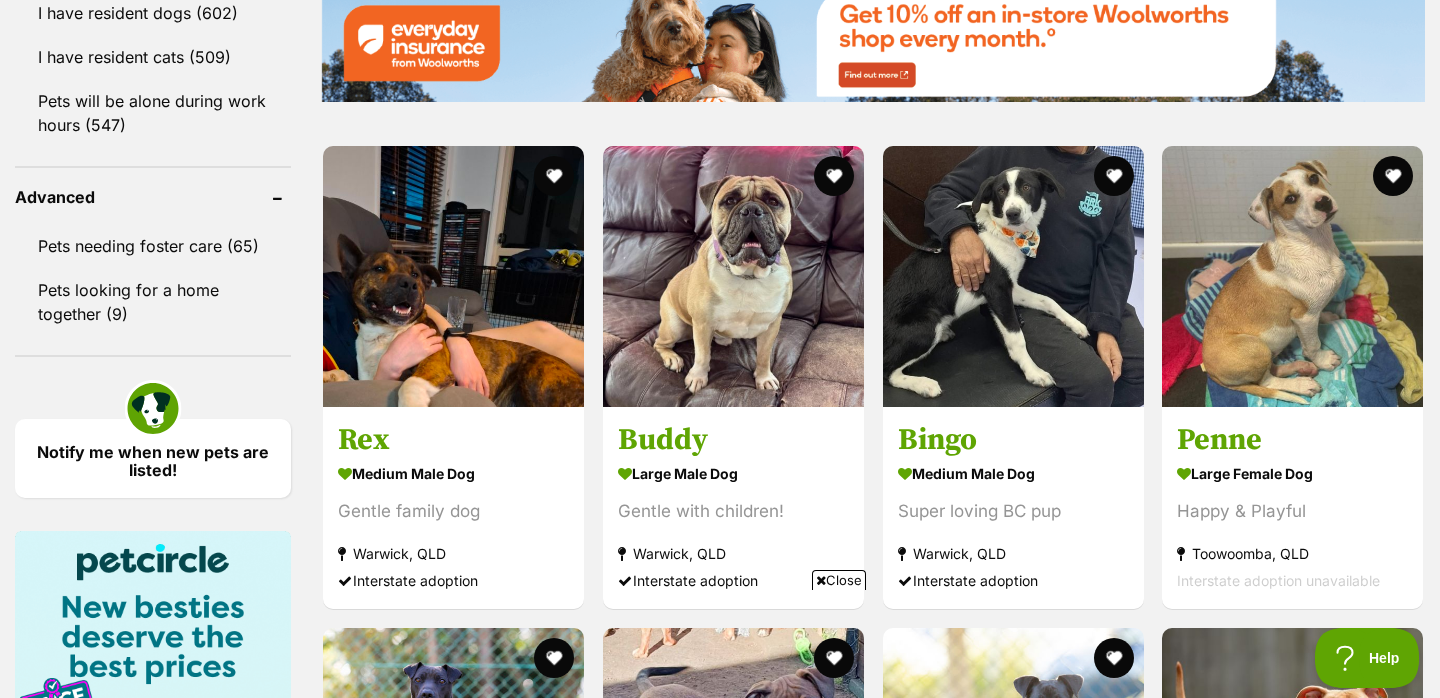 click on "Close" at bounding box center [839, 580] 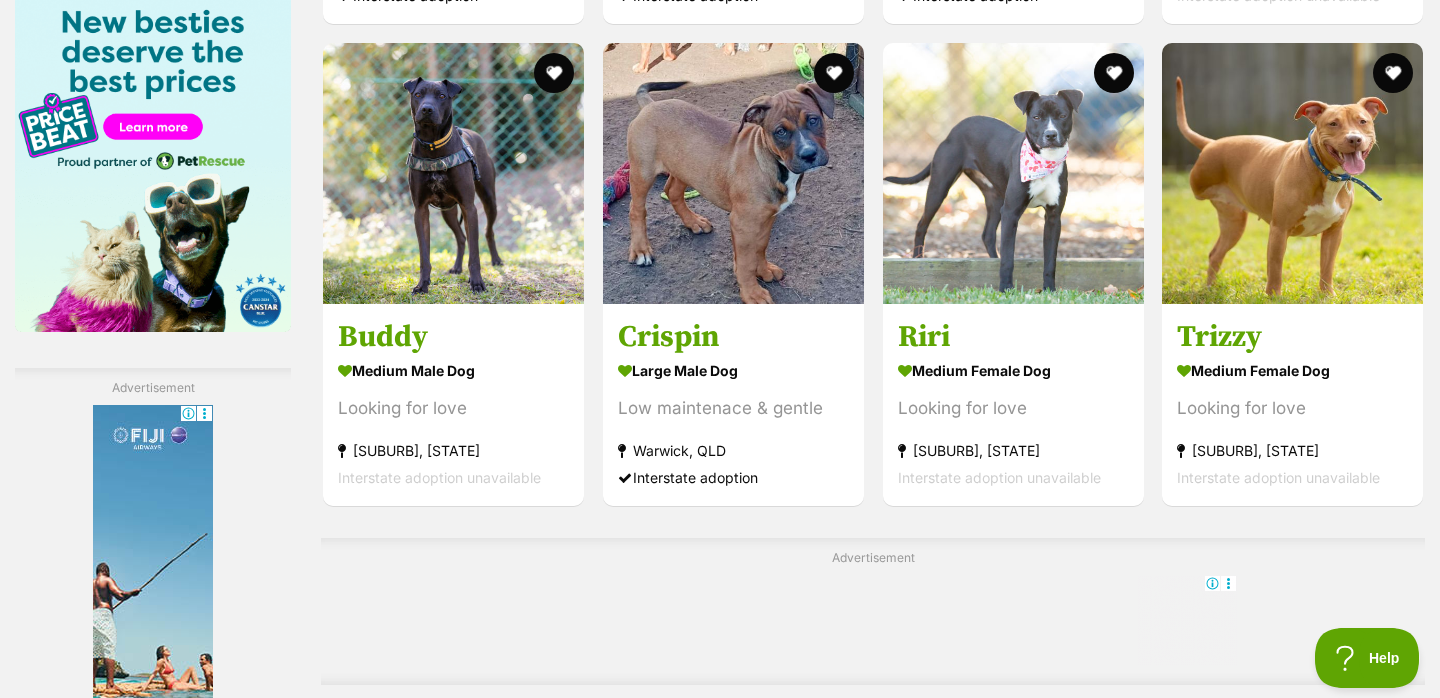 scroll, scrollTop: 3544, scrollLeft: 0, axis: vertical 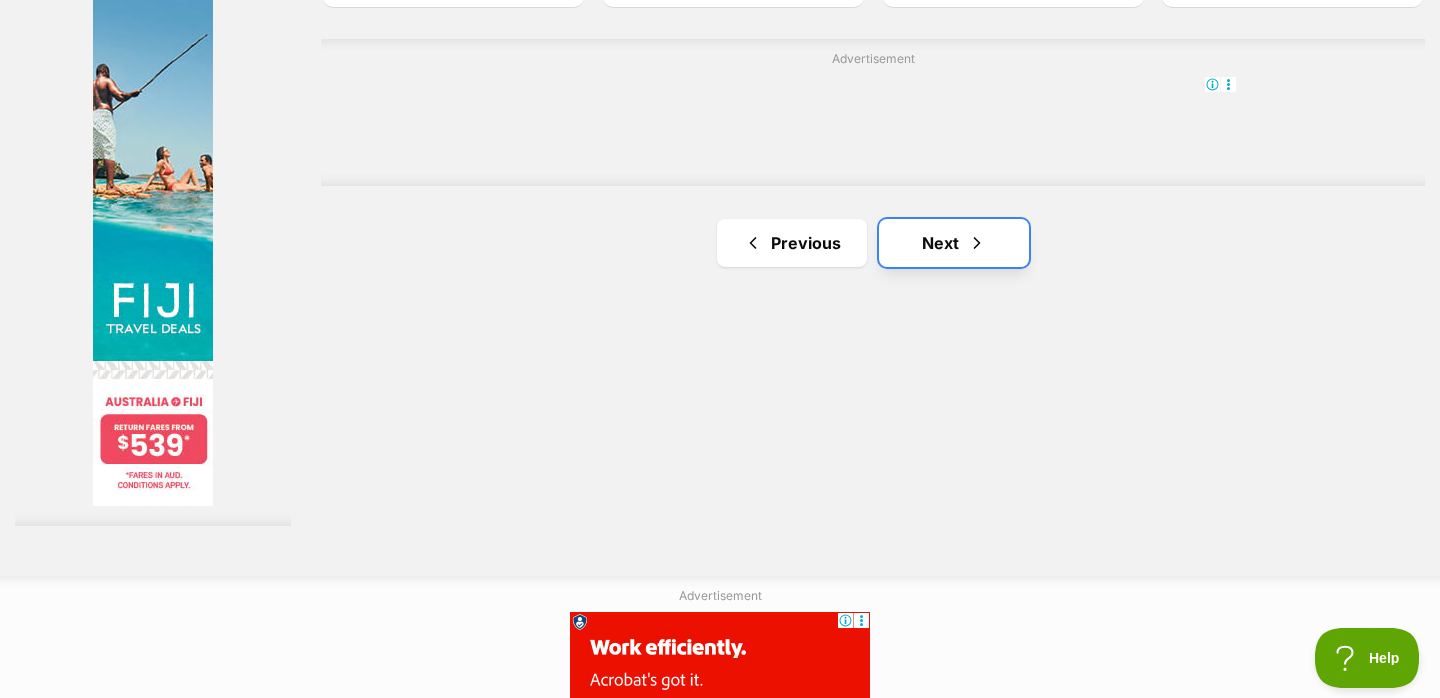 click at bounding box center [977, 243] 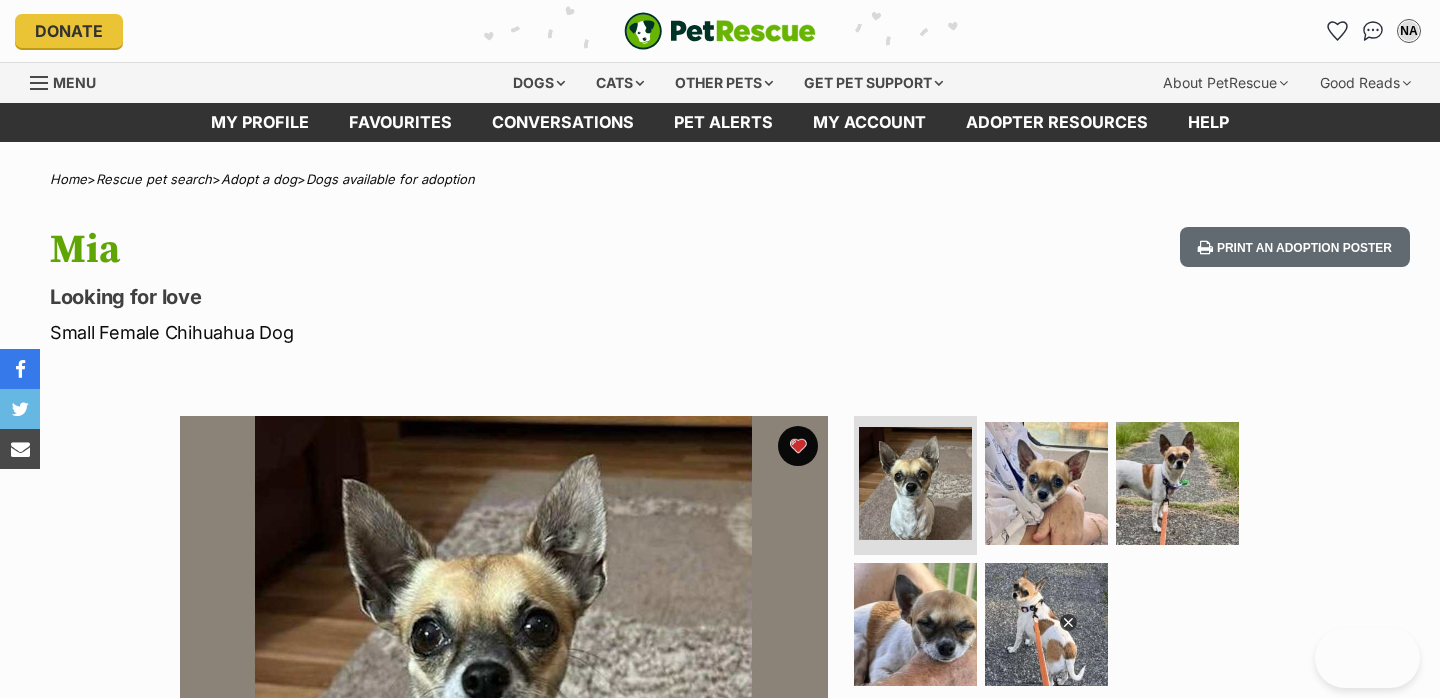 scroll, scrollTop: 0, scrollLeft: 0, axis: both 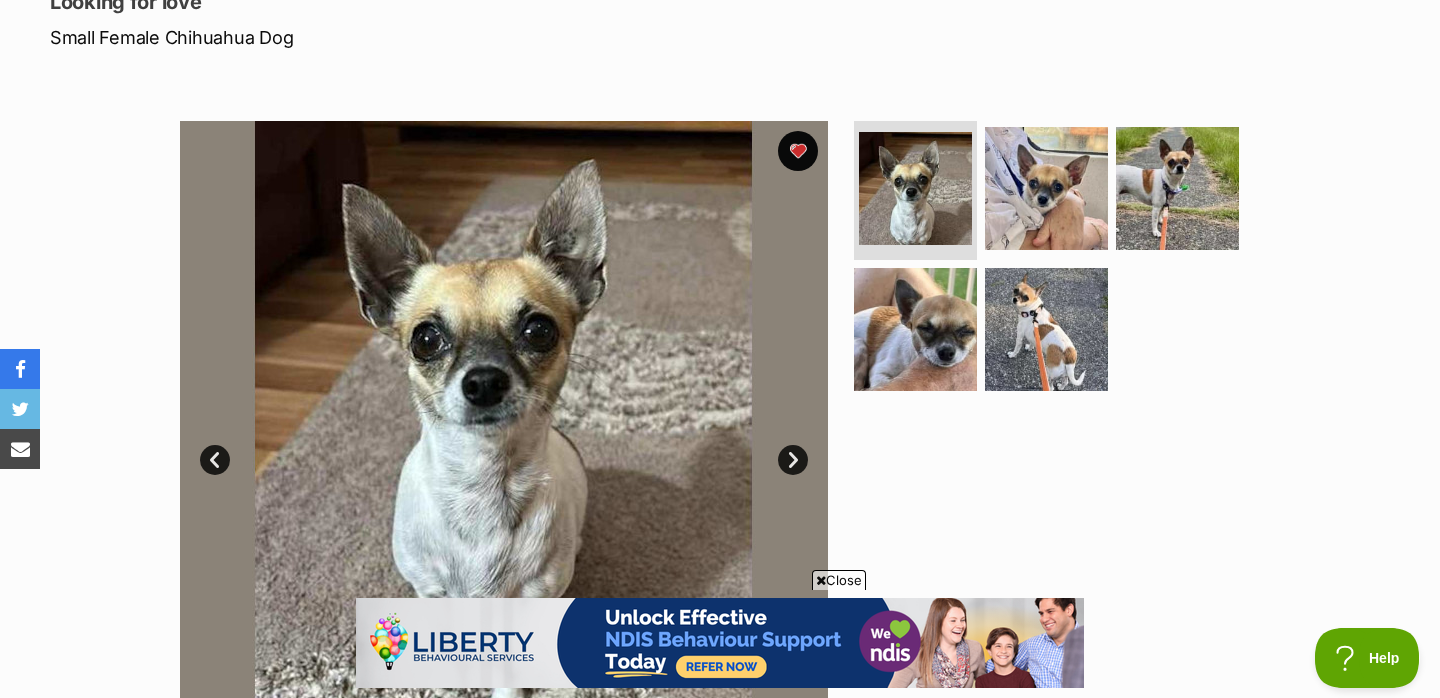 click on "Close" at bounding box center (839, 580) 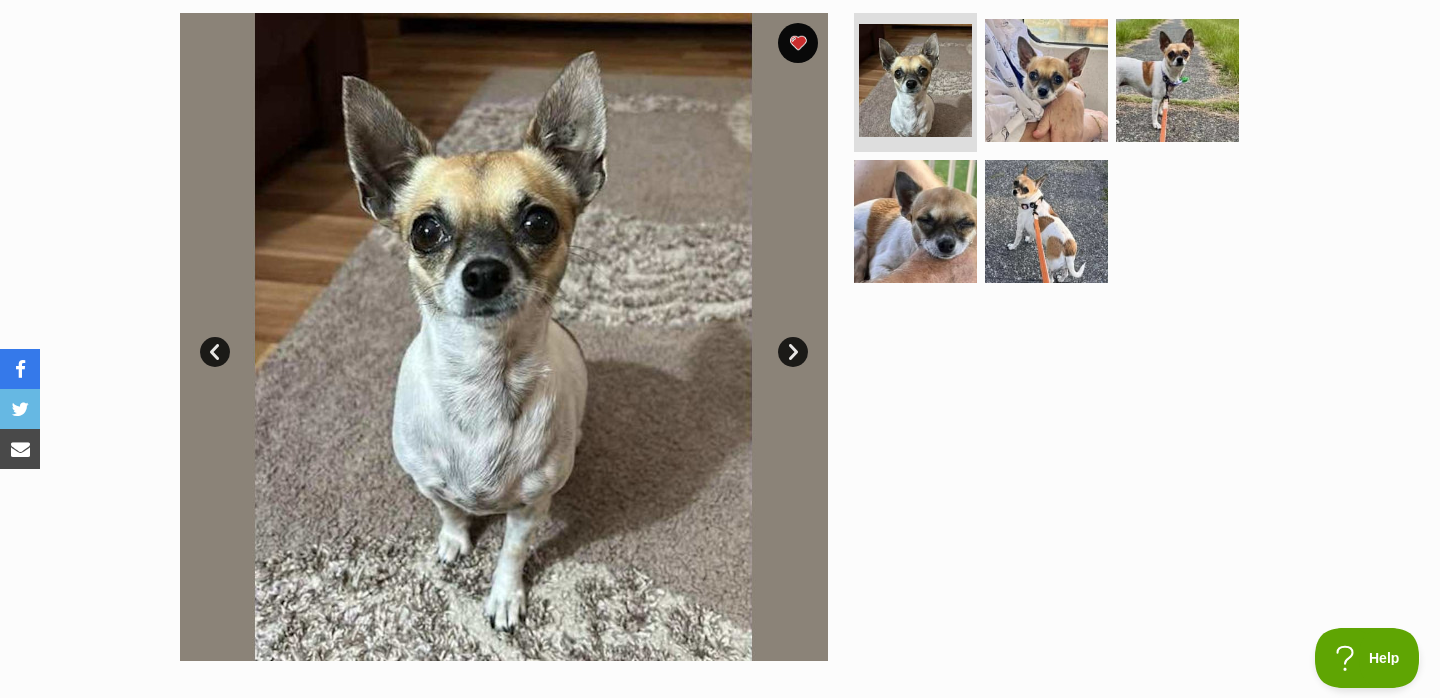 scroll, scrollTop: 394, scrollLeft: 0, axis: vertical 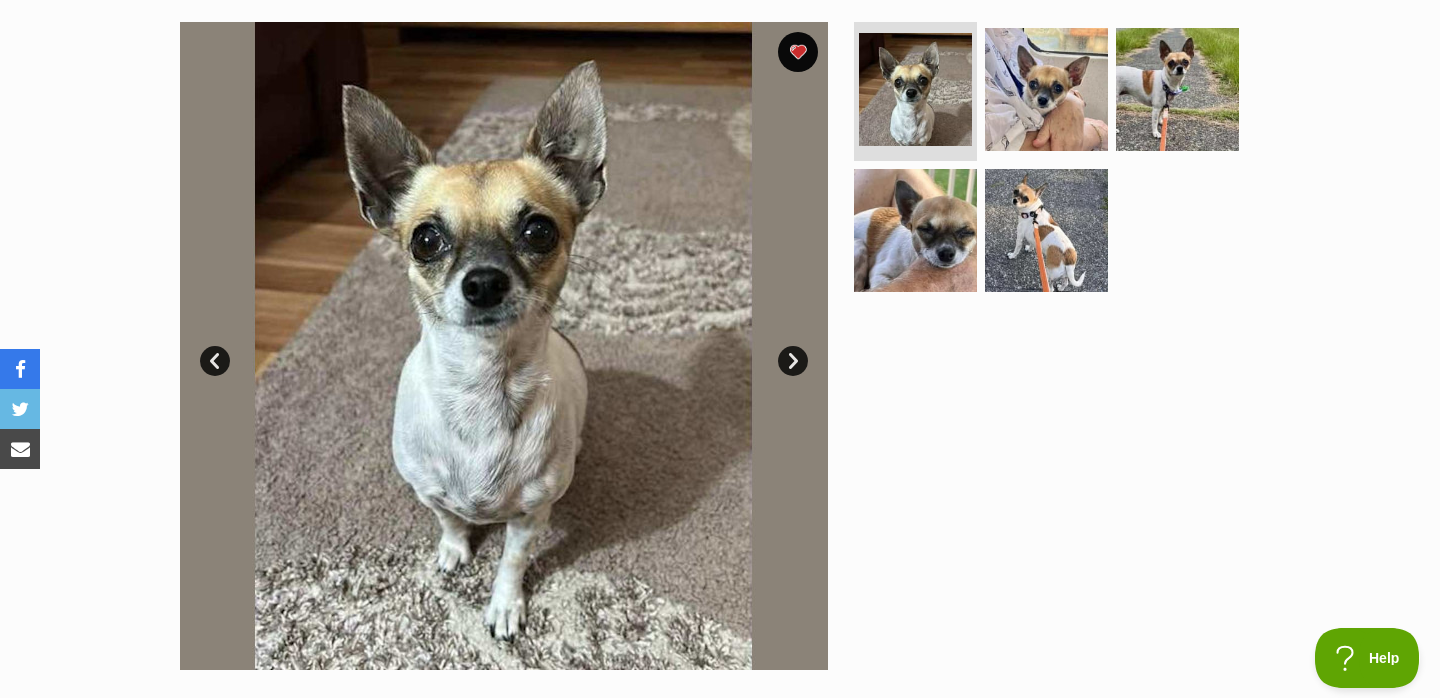 click on "Next" at bounding box center (793, 361) 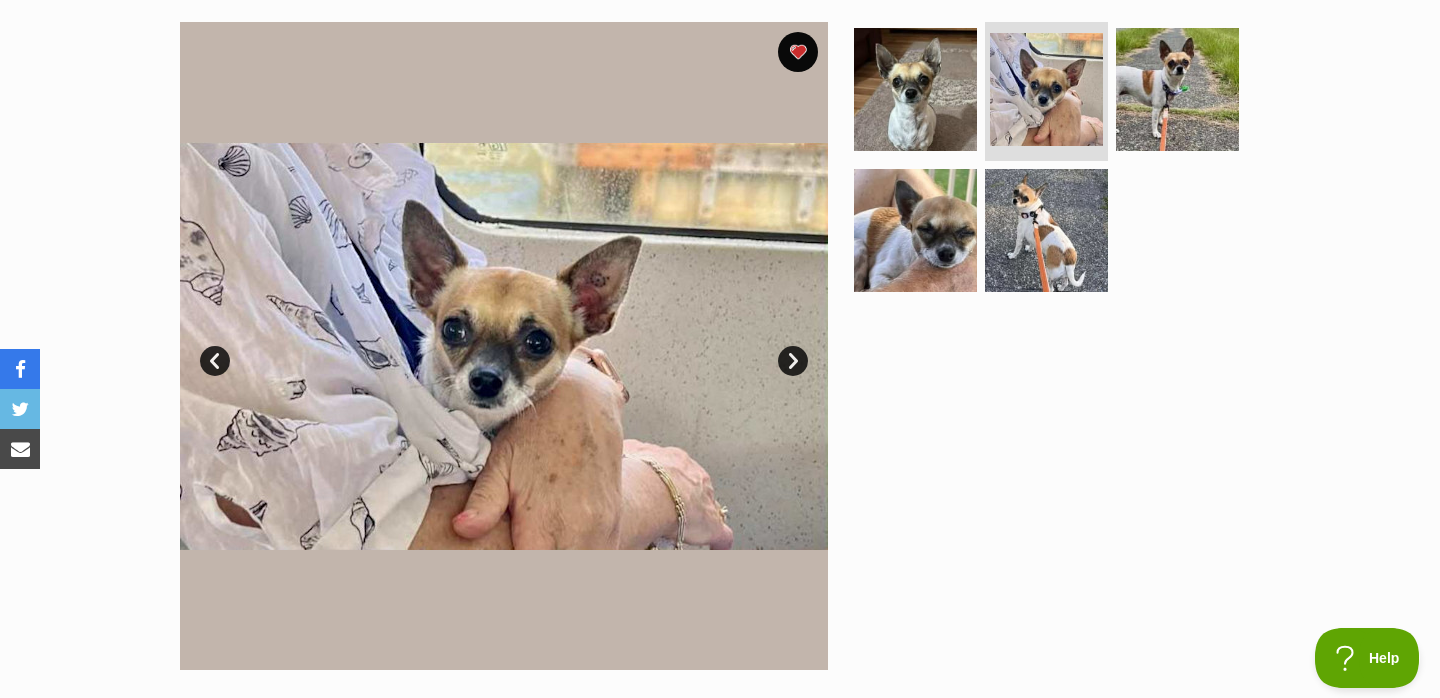 click on "Next" at bounding box center [793, 361] 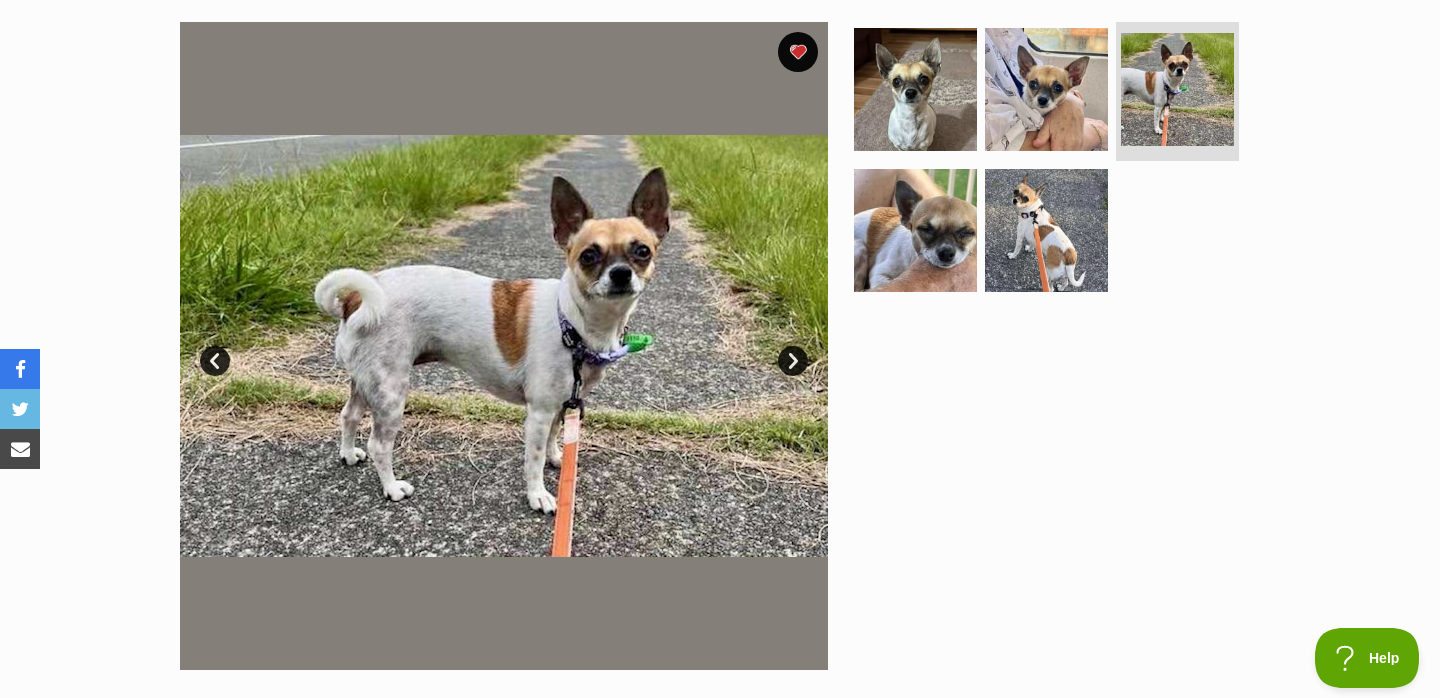 click on "Next" at bounding box center (793, 361) 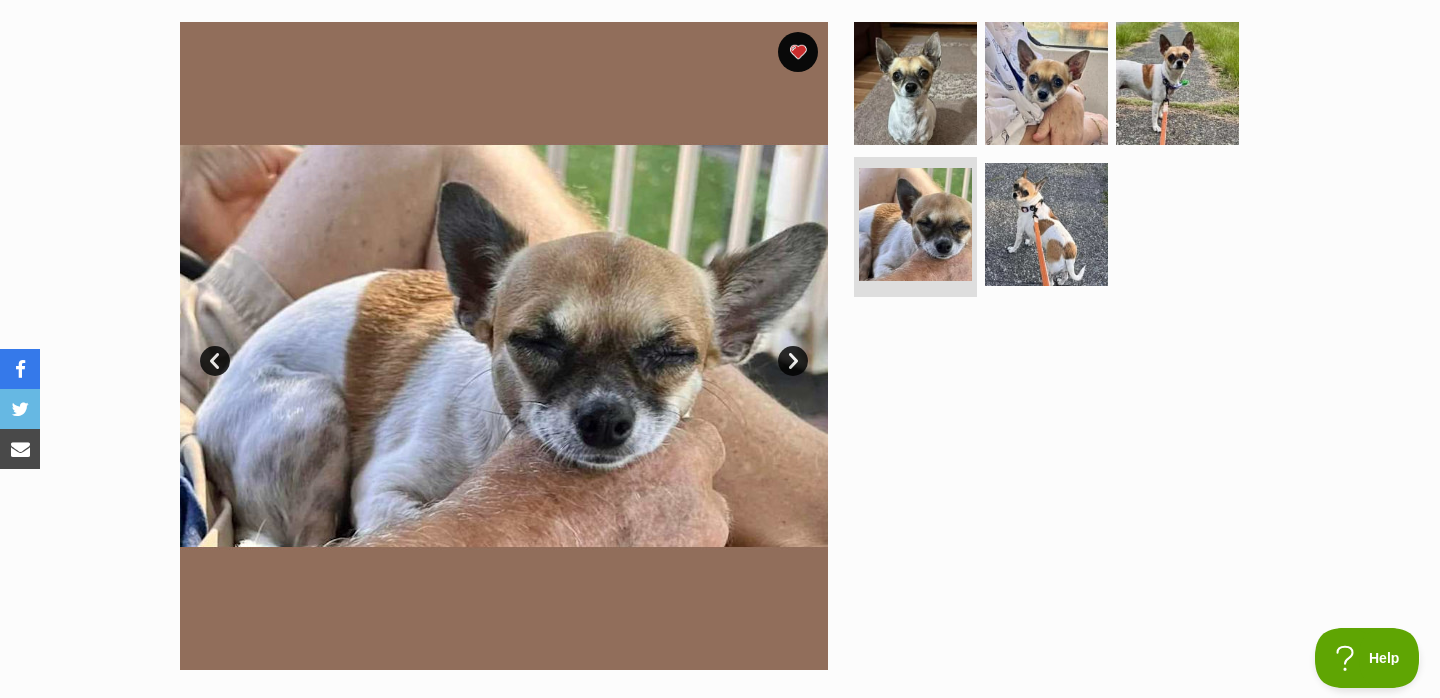 click on "Next" at bounding box center (793, 361) 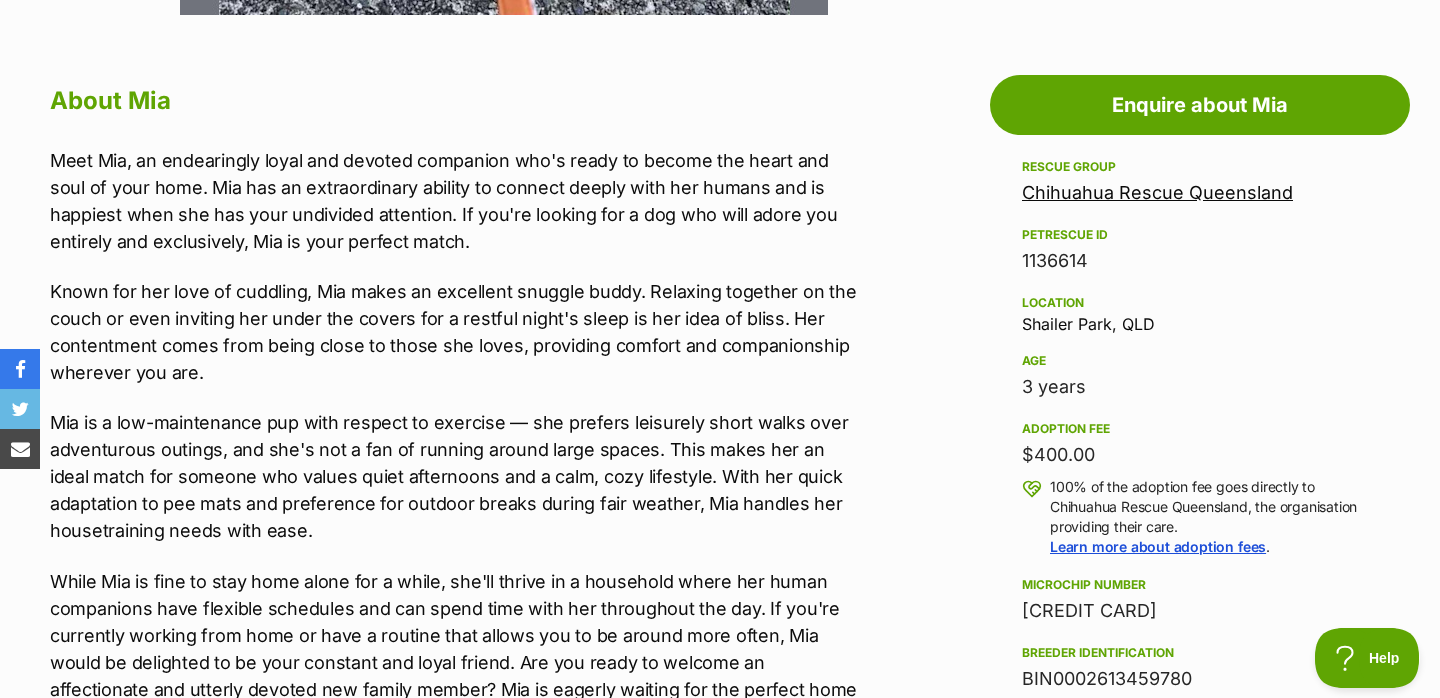 scroll, scrollTop: 1043, scrollLeft: 0, axis: vertical 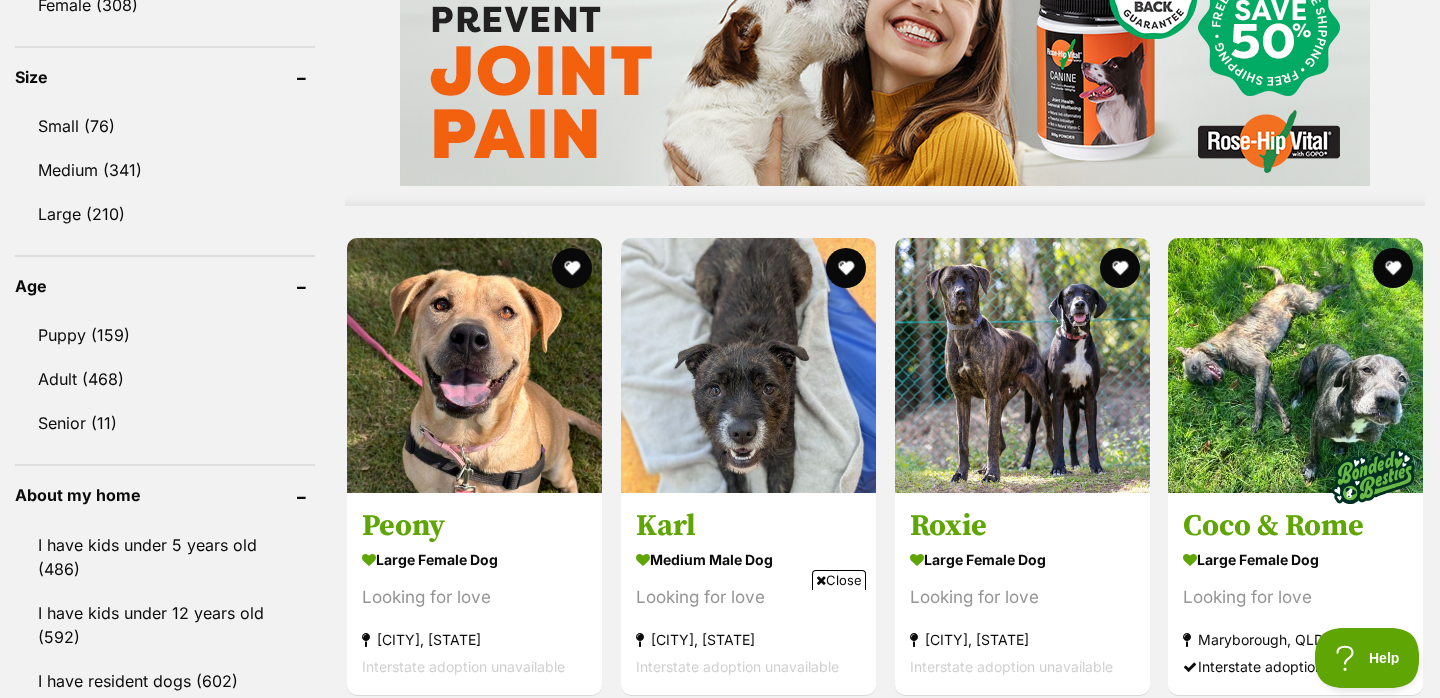 click on "Close" at bounding box center (839, 580) 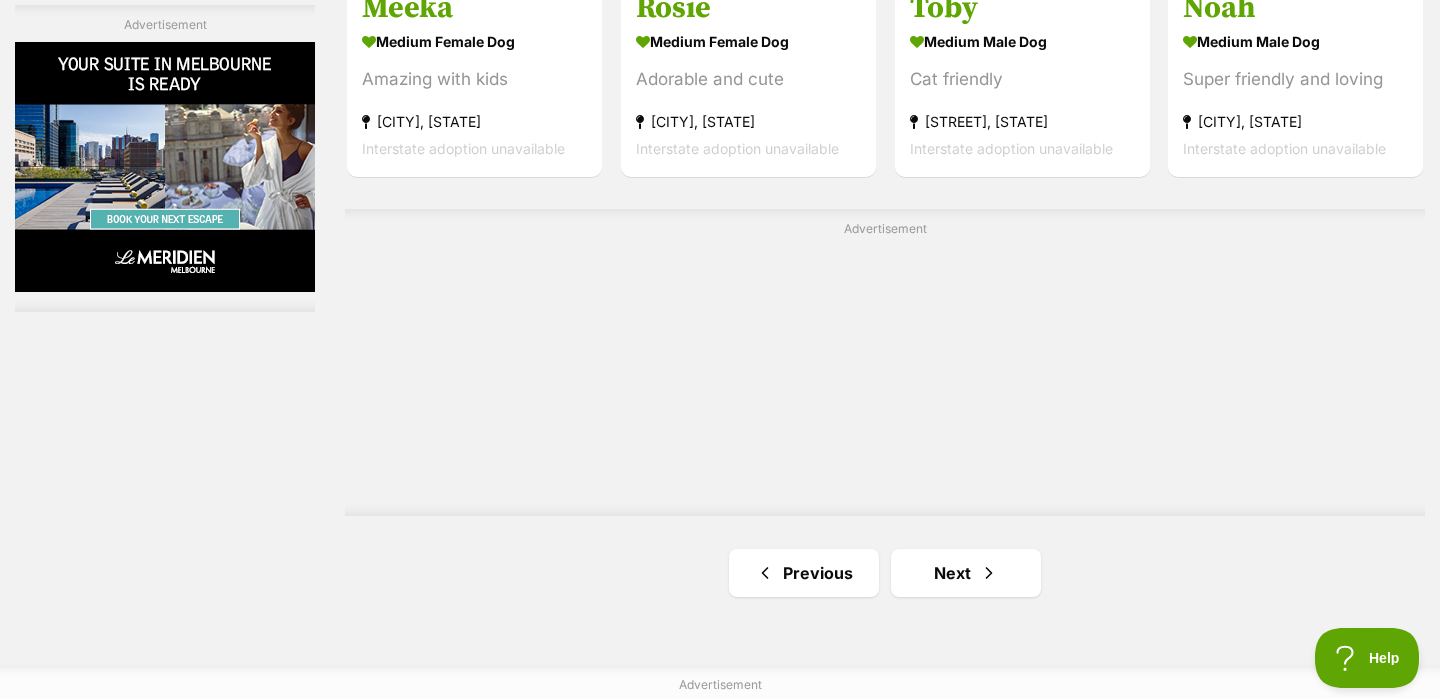 scroll, scrollTop: 3518, scrollLeft: 0, axis: vertical 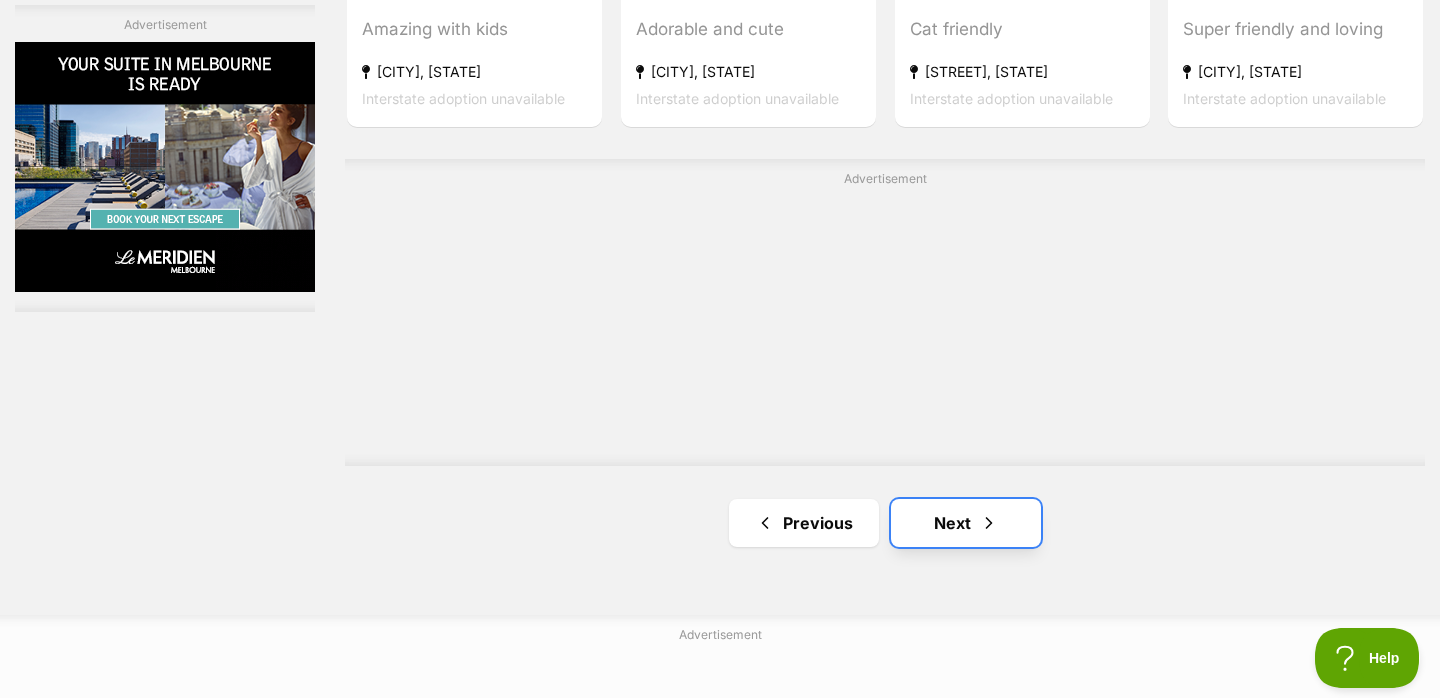 click at bounding box center (989, 523) 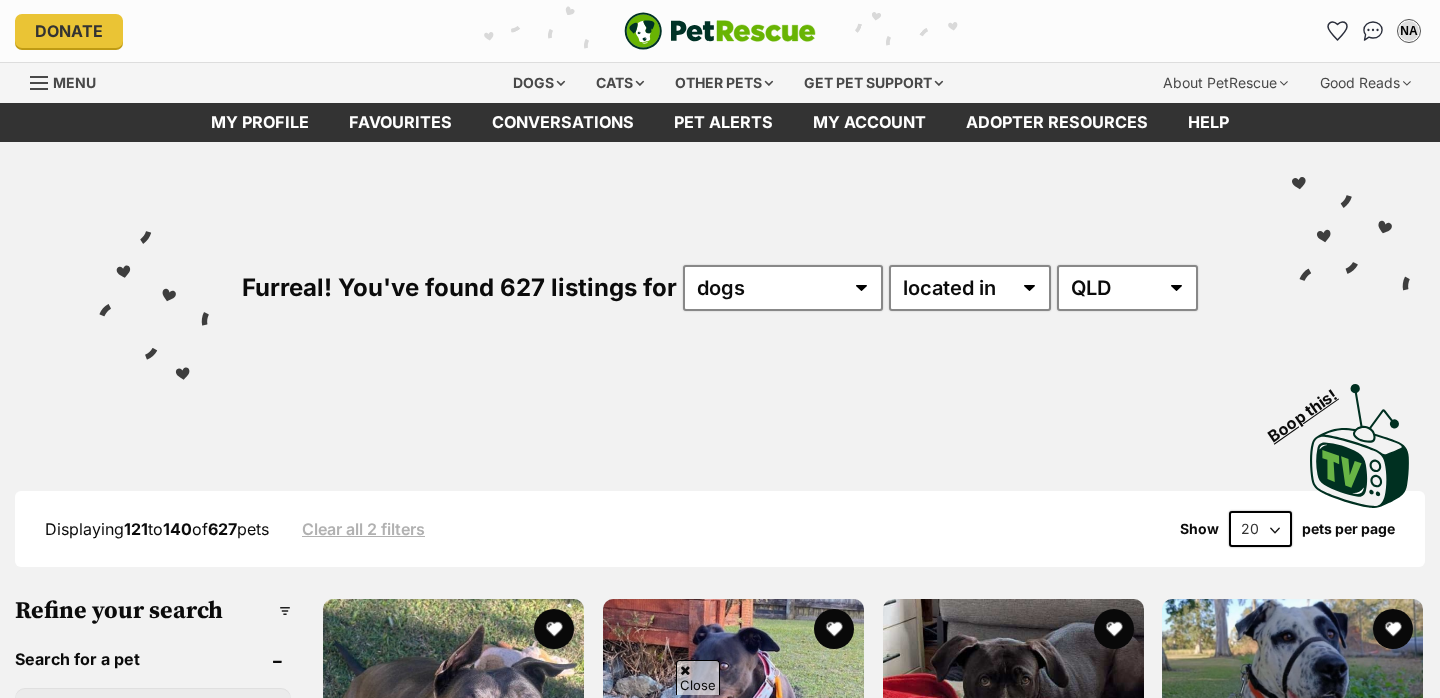 scroll, scrollTop: 316, scrollLeft: 0, axis: vertical 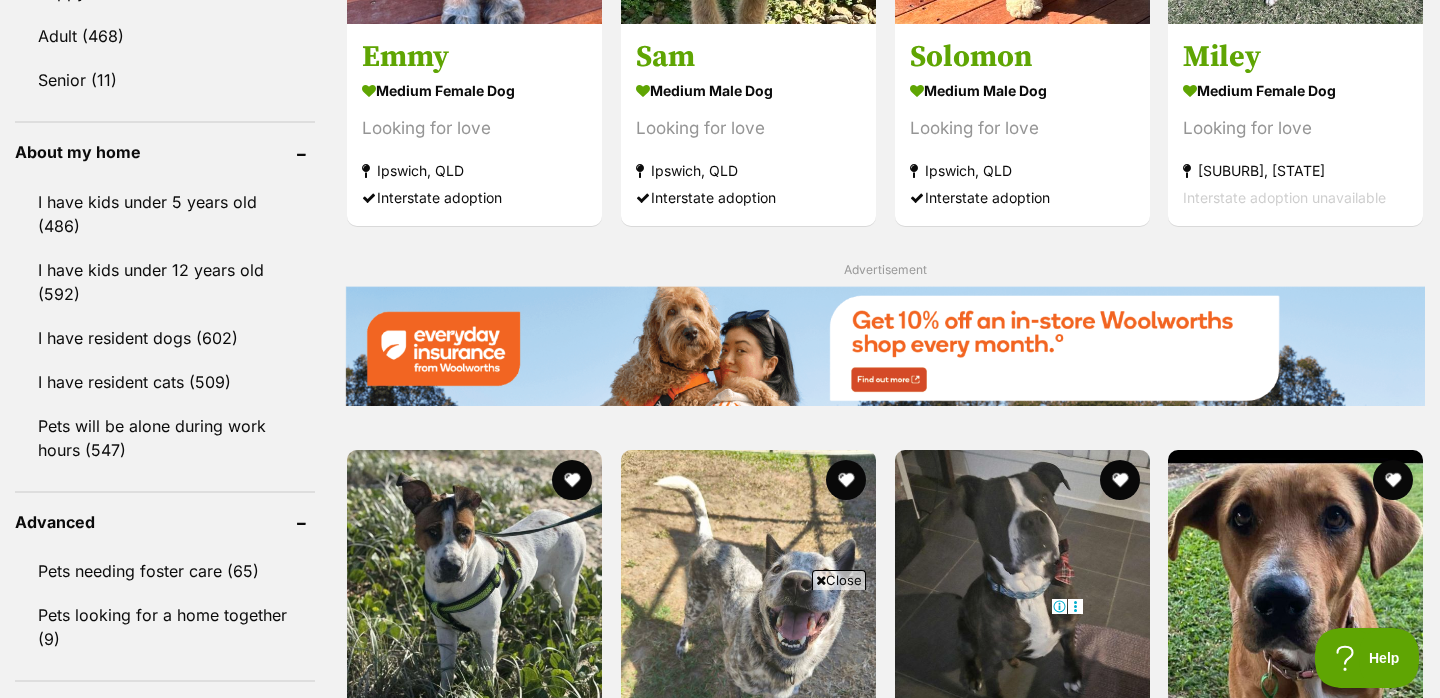 click on "Close" at bounding box center [839, 580] 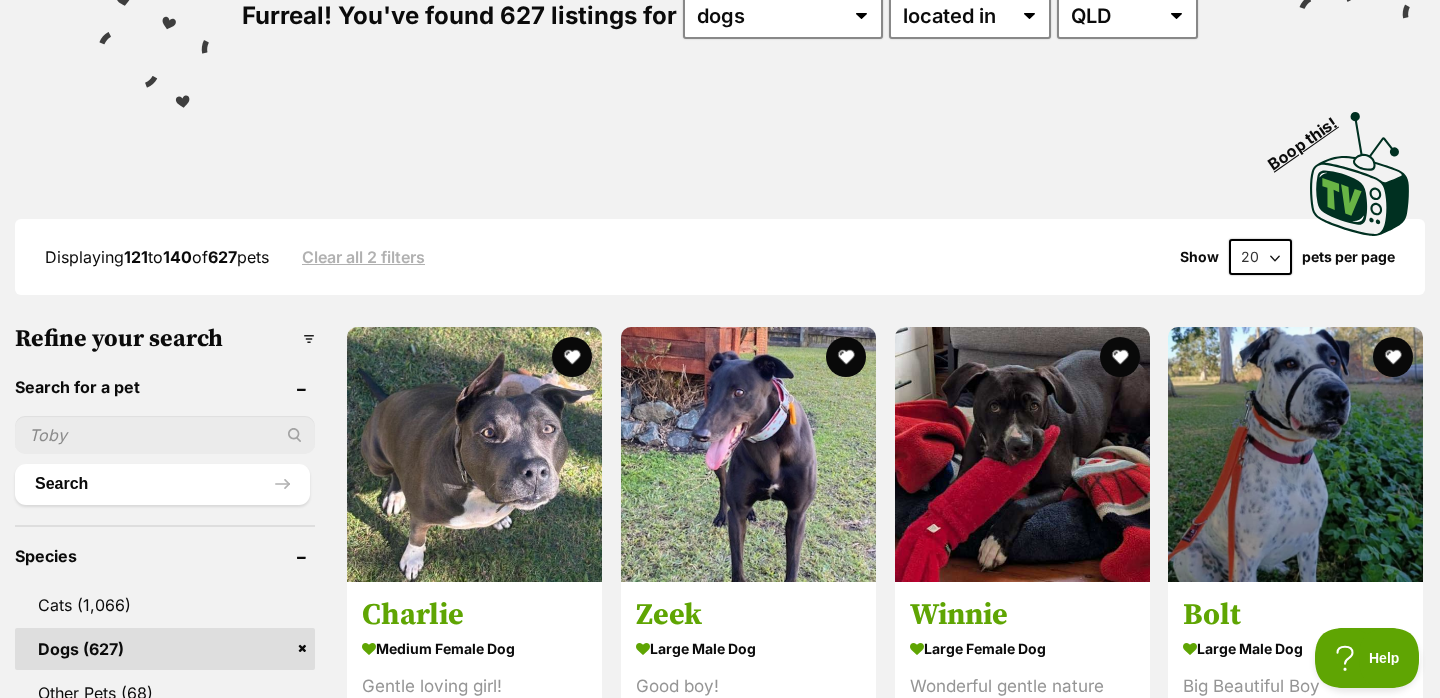 scroll, scrollTop: 0, scrollLeft: 0, axis: both 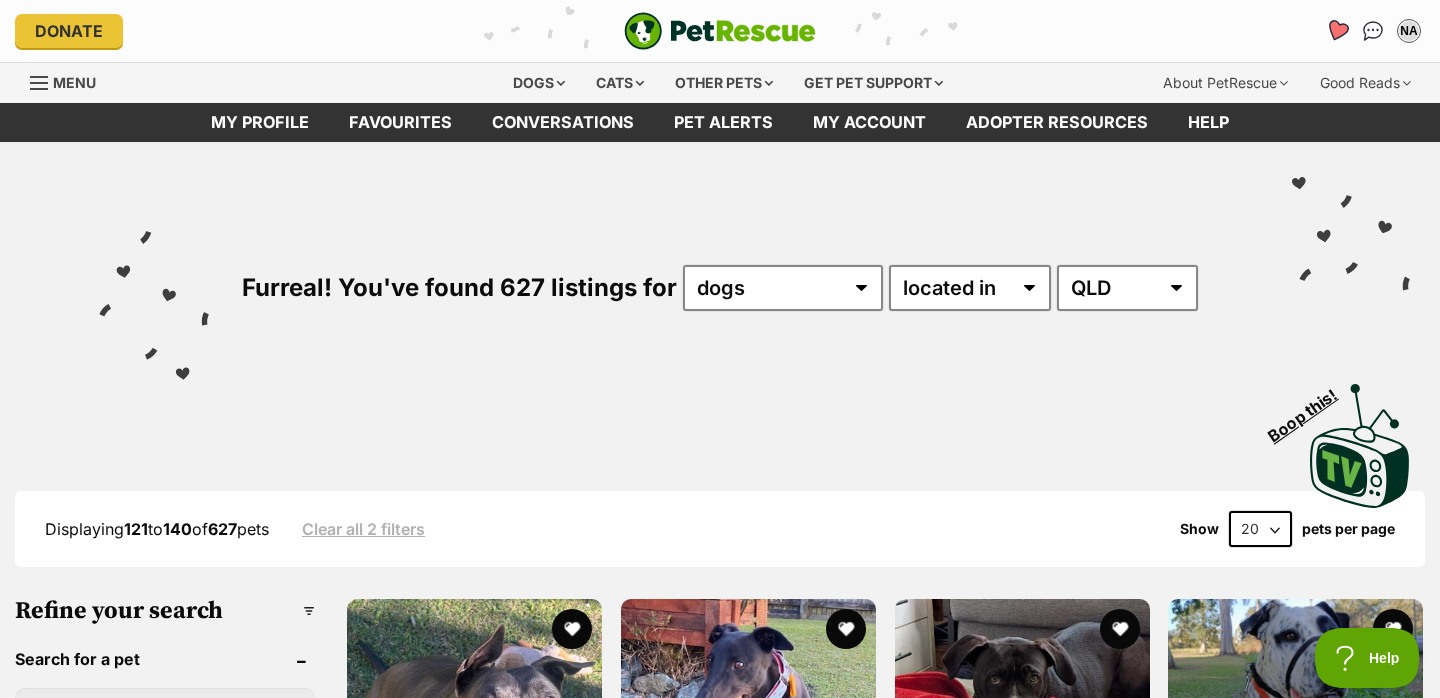 click 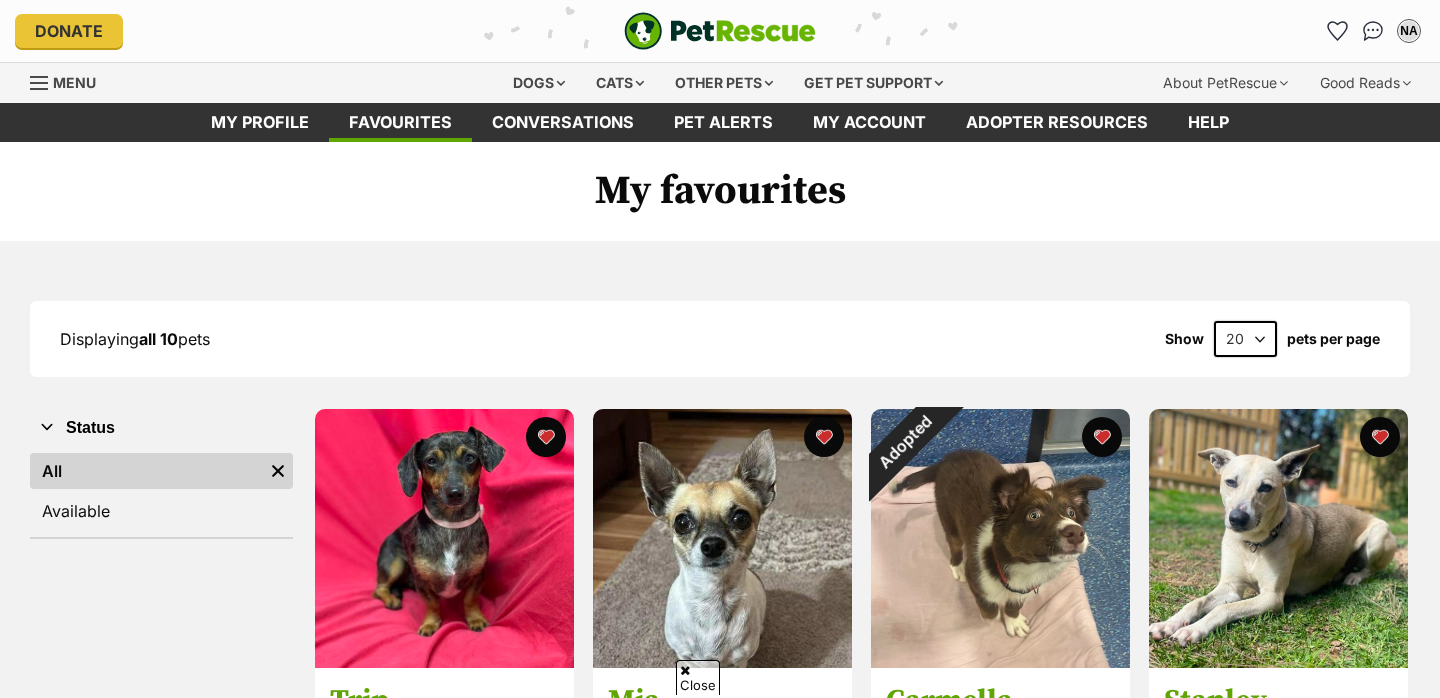 scroll, scrollTop: 134, scrollLeft: 0, axis: vertical 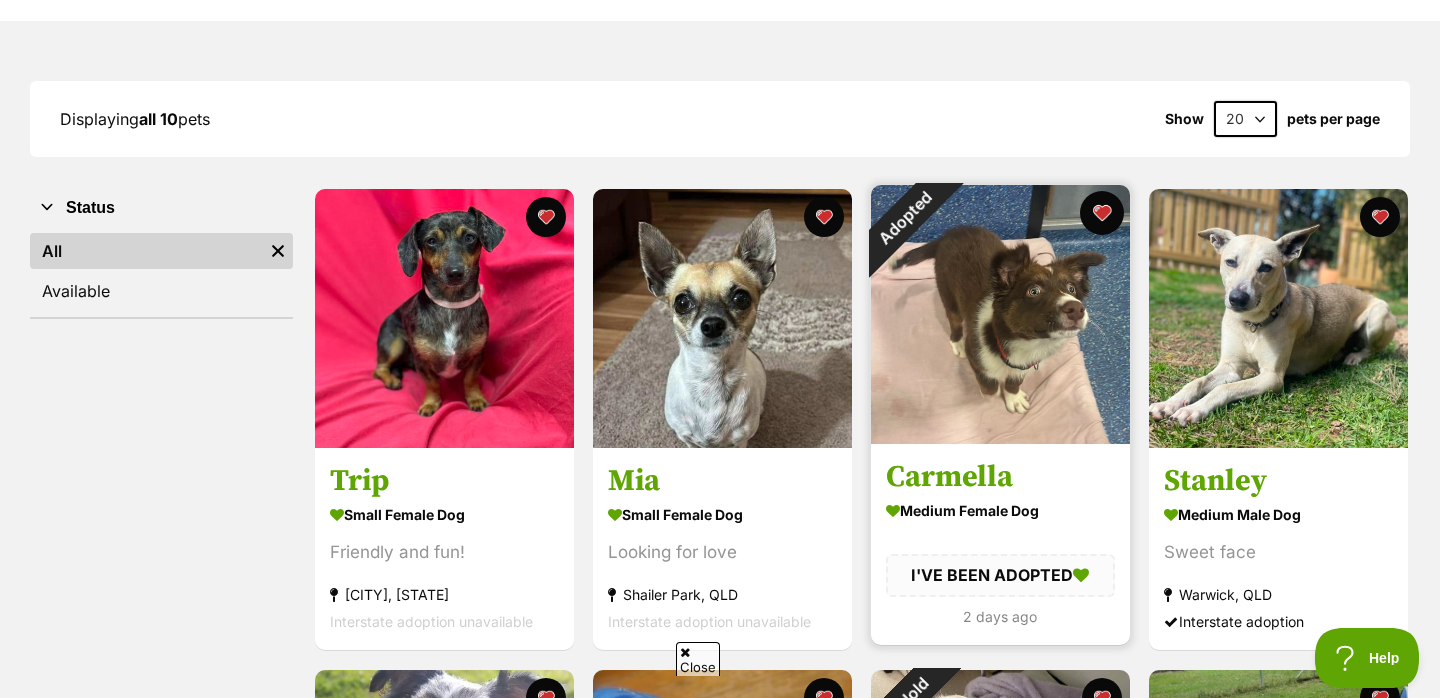 click at bounding box center [1102, 213] 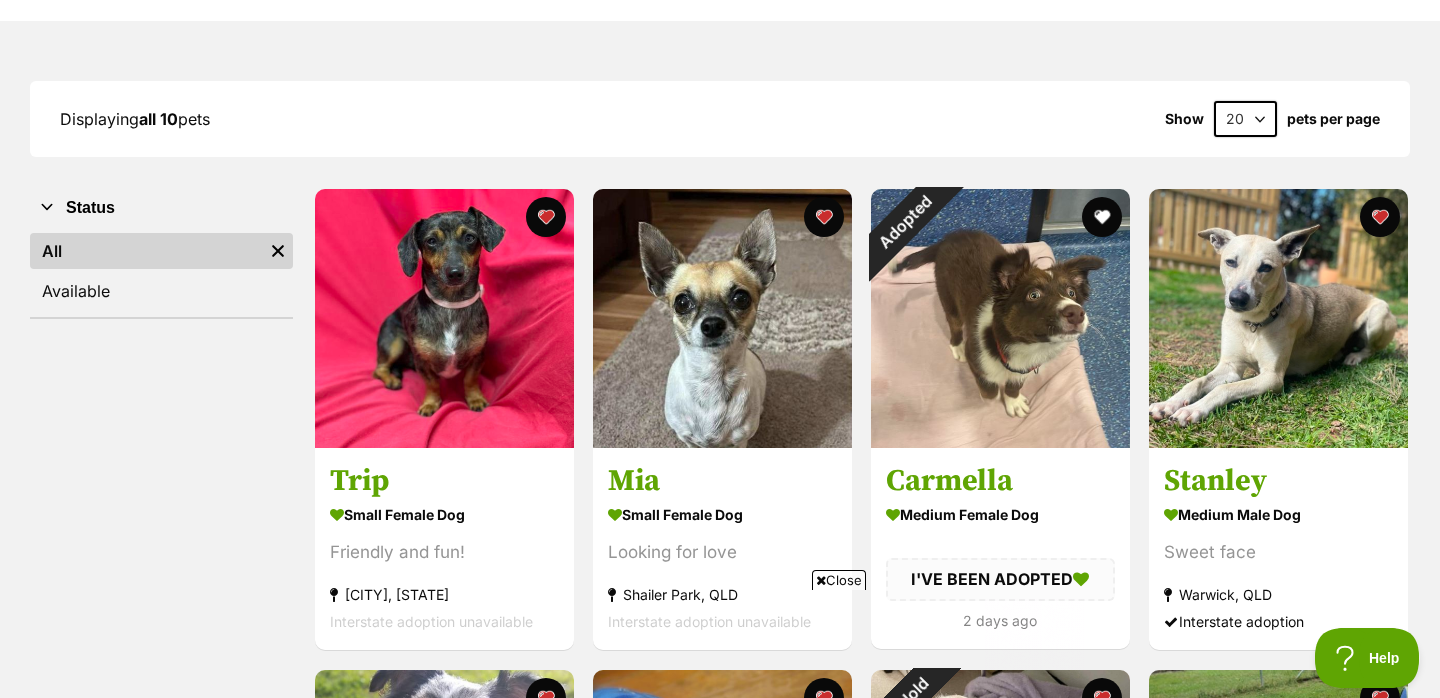 scroll, scrollTop: 0, scrollLeft: 0, axis: both 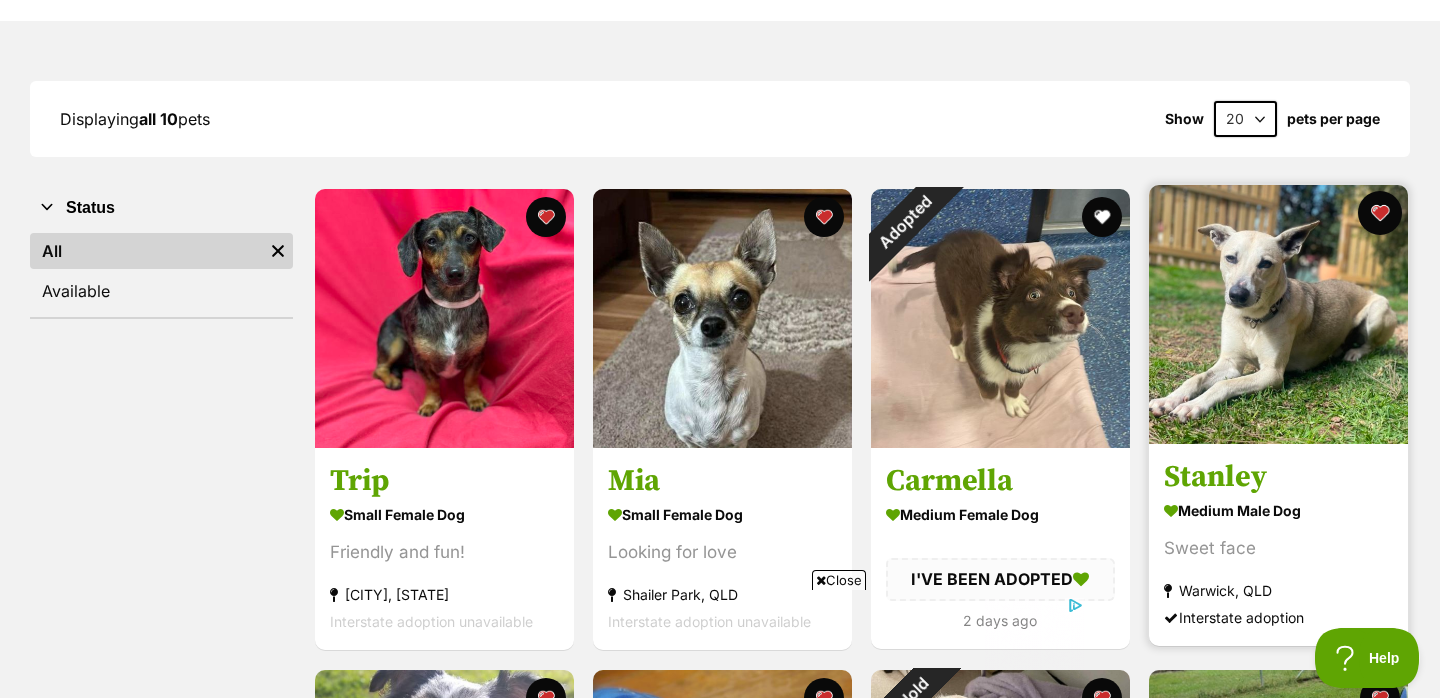 click at bounding box center [1380, 213] 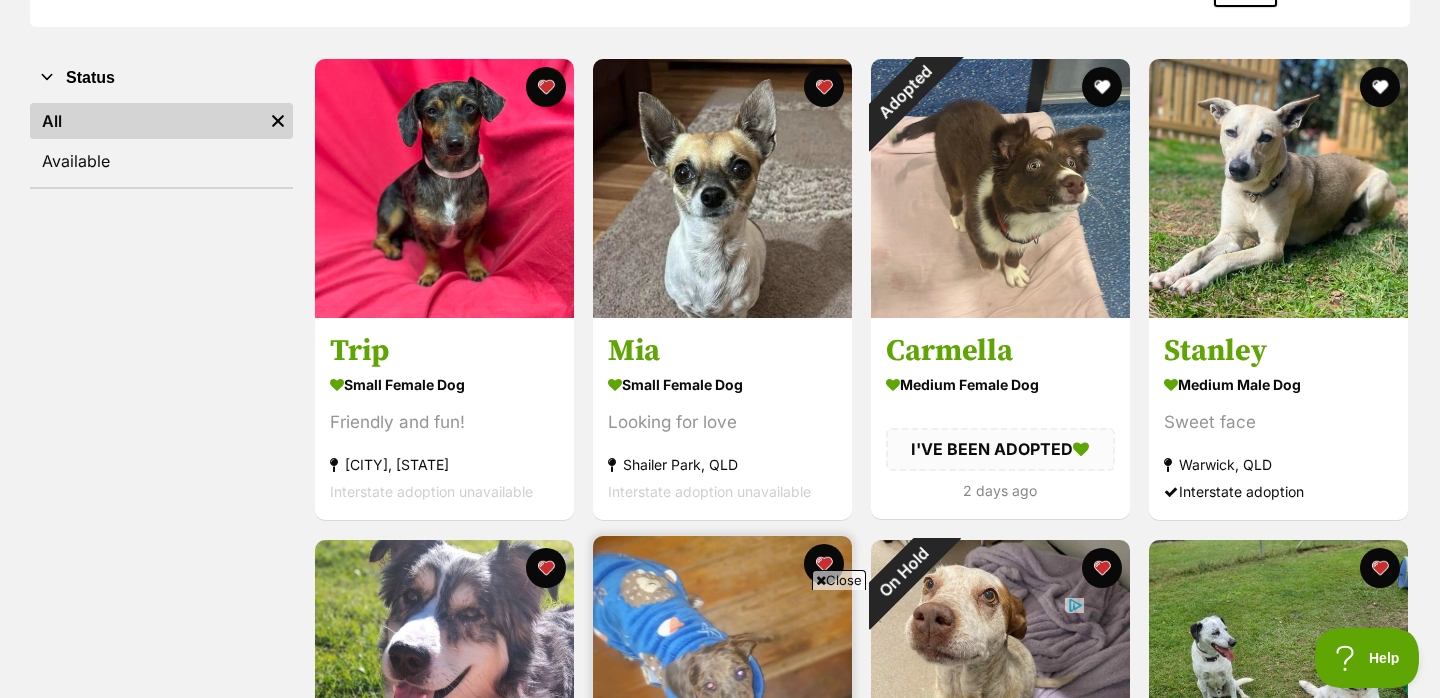 scroll, scrollTop: 289, scrollLeft: 0, axis: vertical 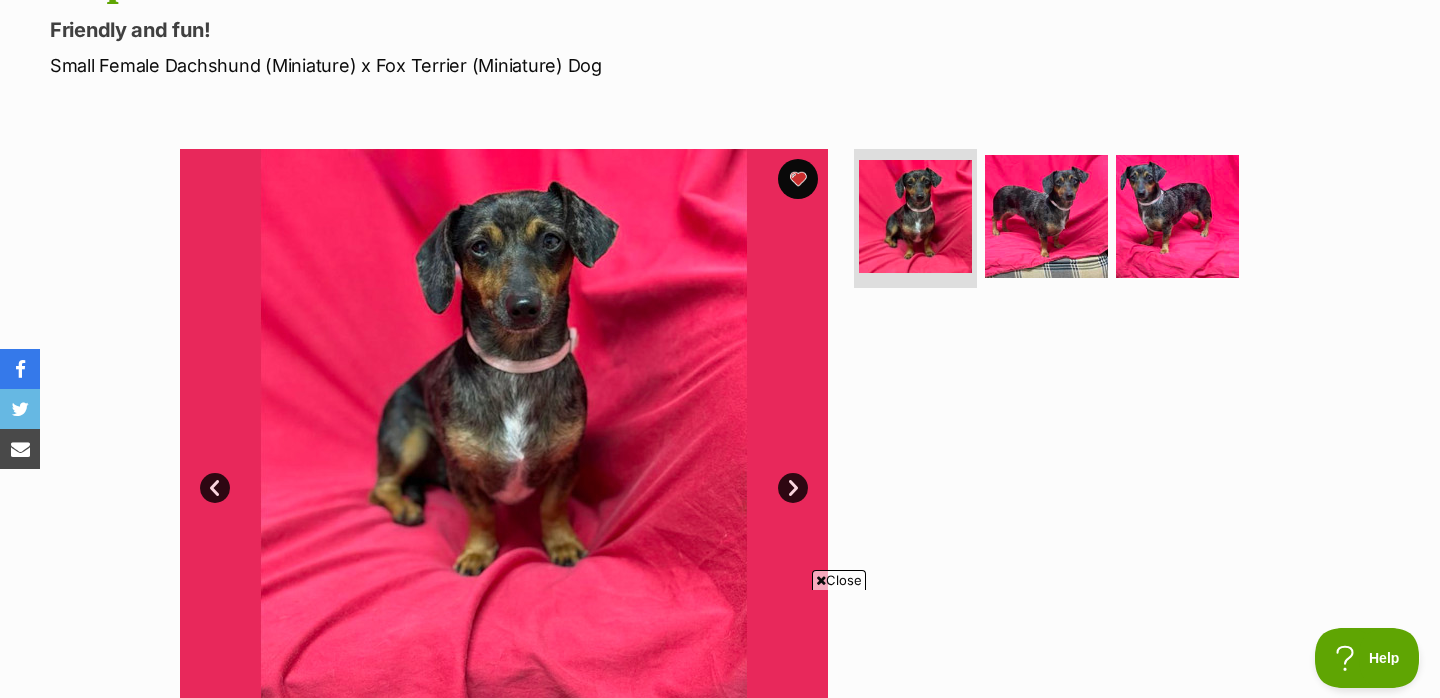 click on "Close" at bounding box center [839, 580] 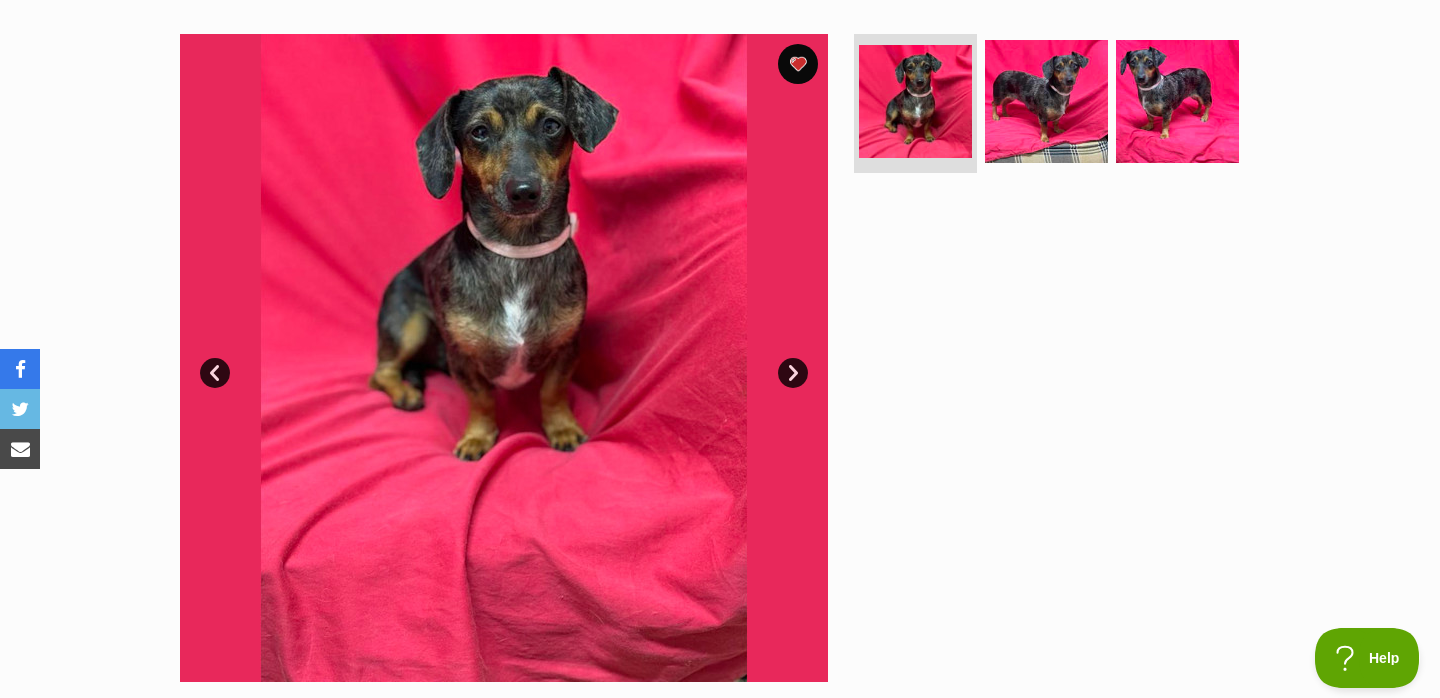 scroll, scrollTop: 391, scrollLeft: 0, axis: vertical 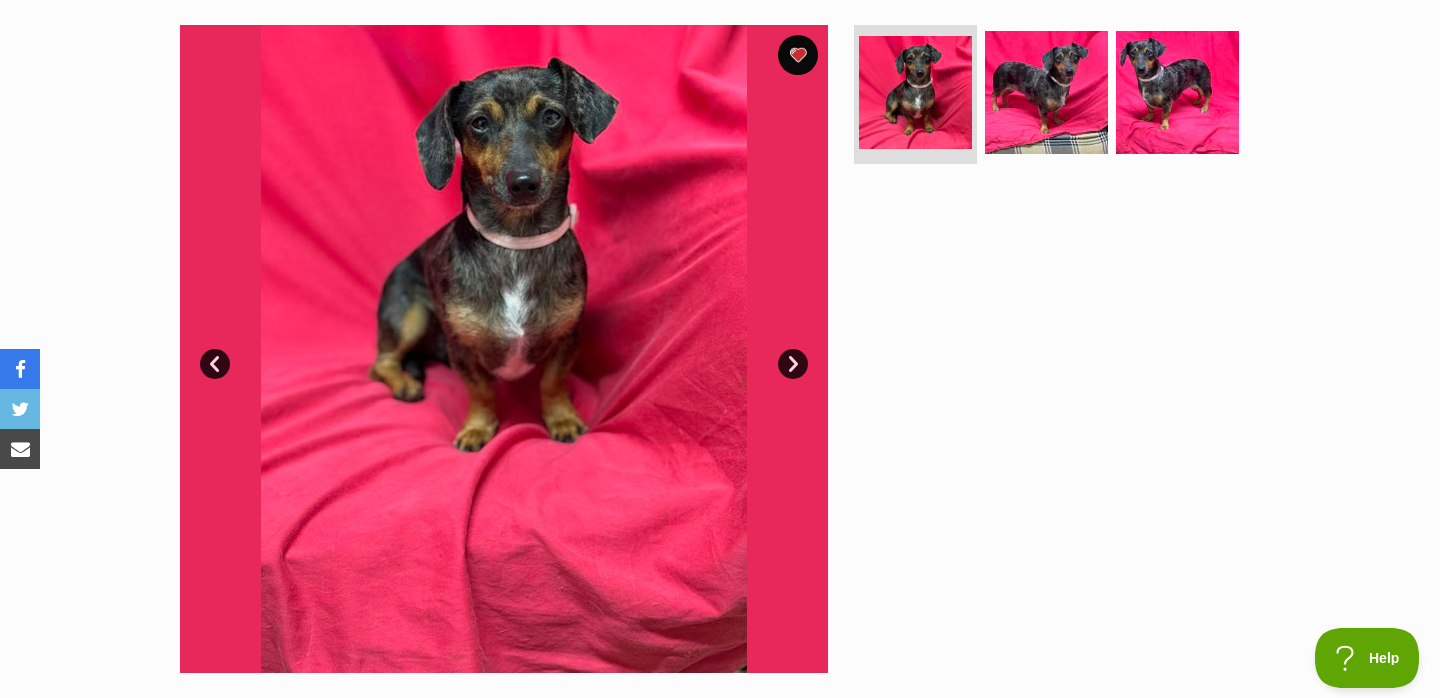click on "Next" at bounding box center (793, 364) 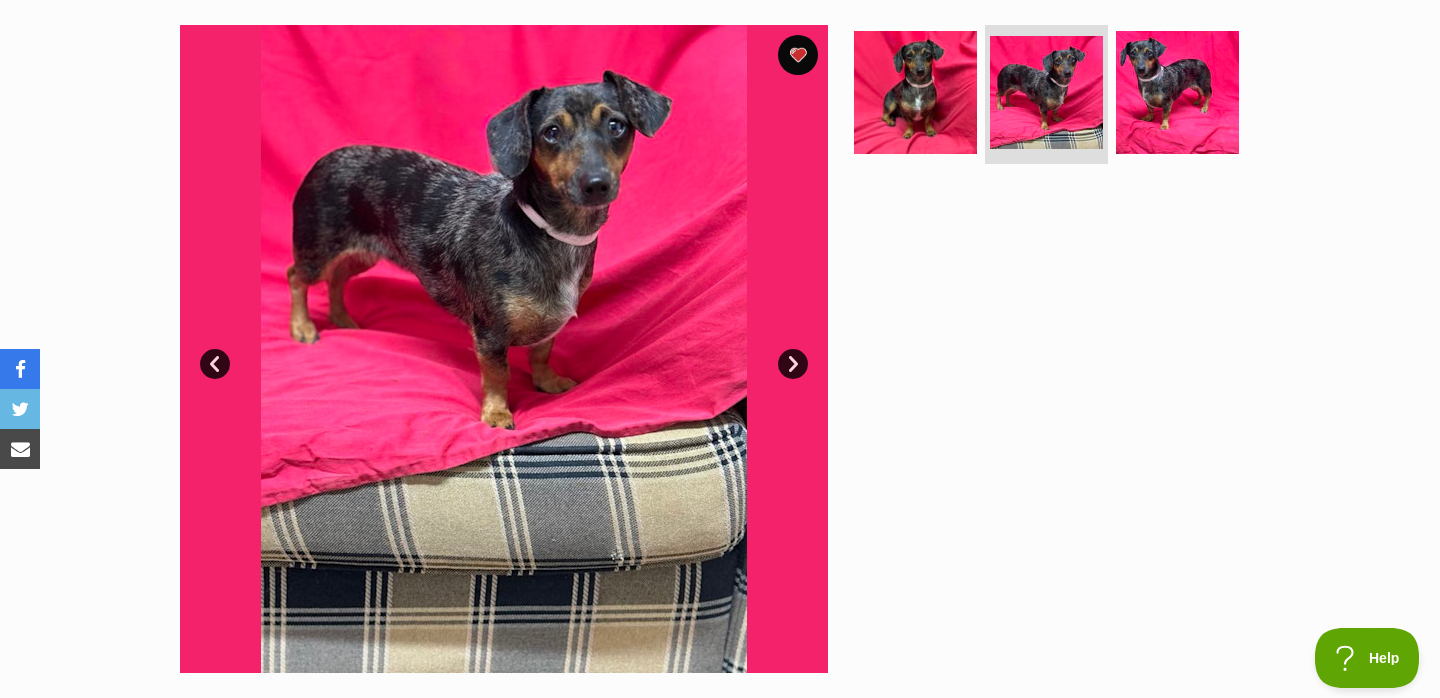 click on "Next" at bounding box center [793, 364] 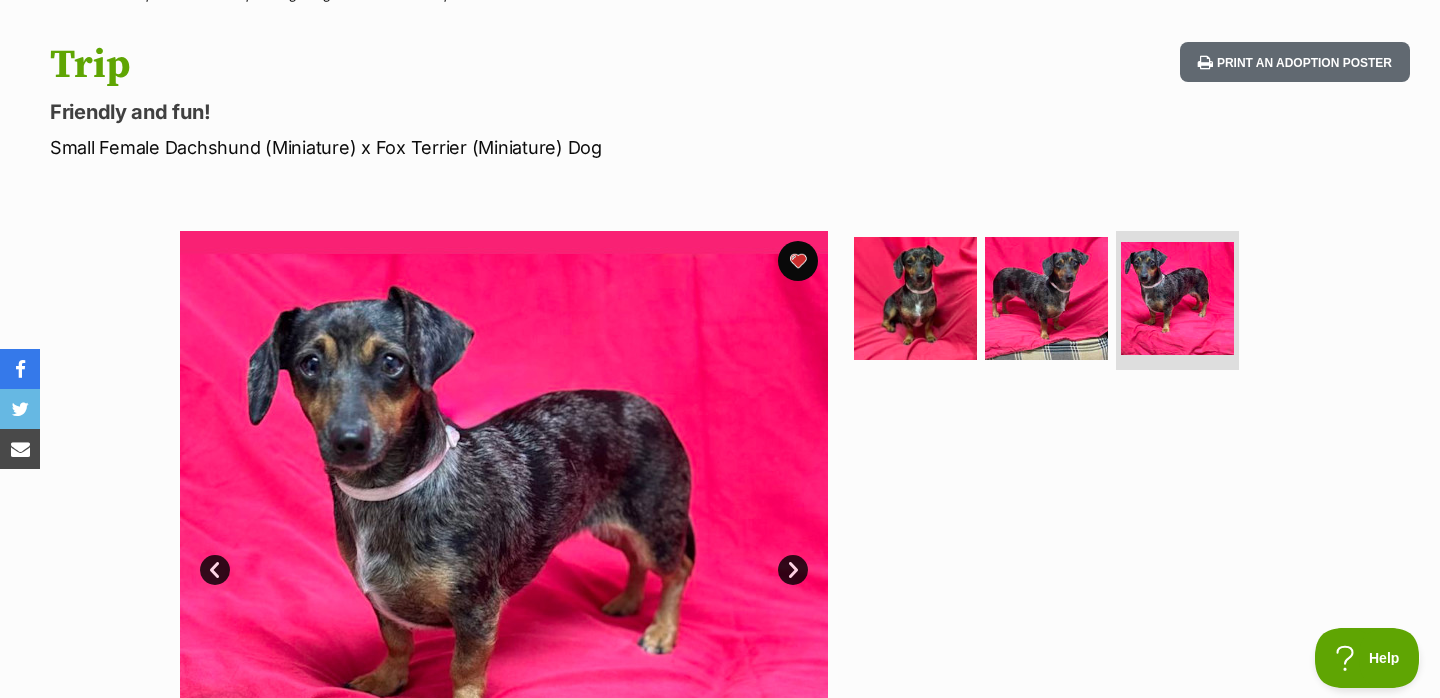 scroll, scrollTop: 178, scrollLeft: 0, axis: vertical 